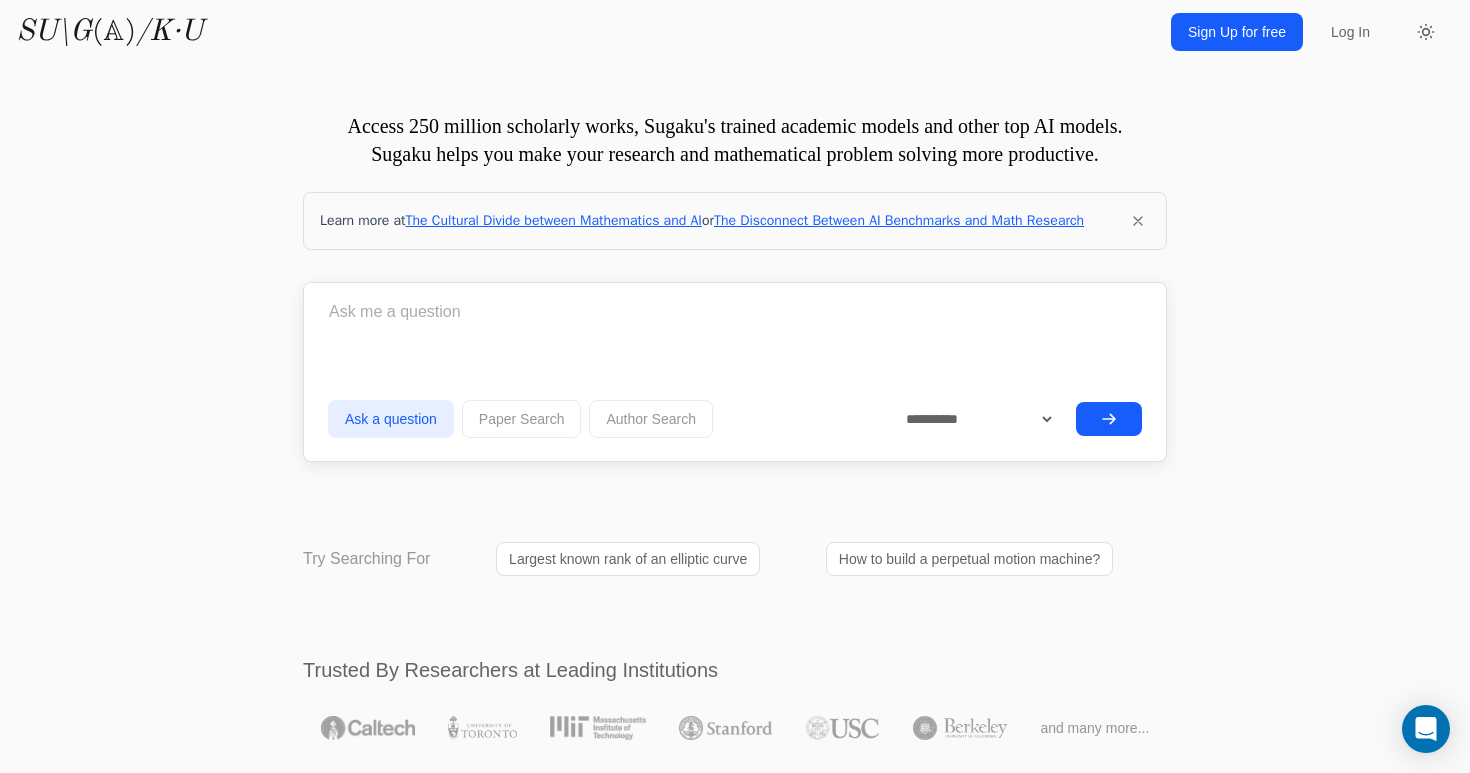 scroll, scrollTop: 0, scrollLeft: 0, axis: both 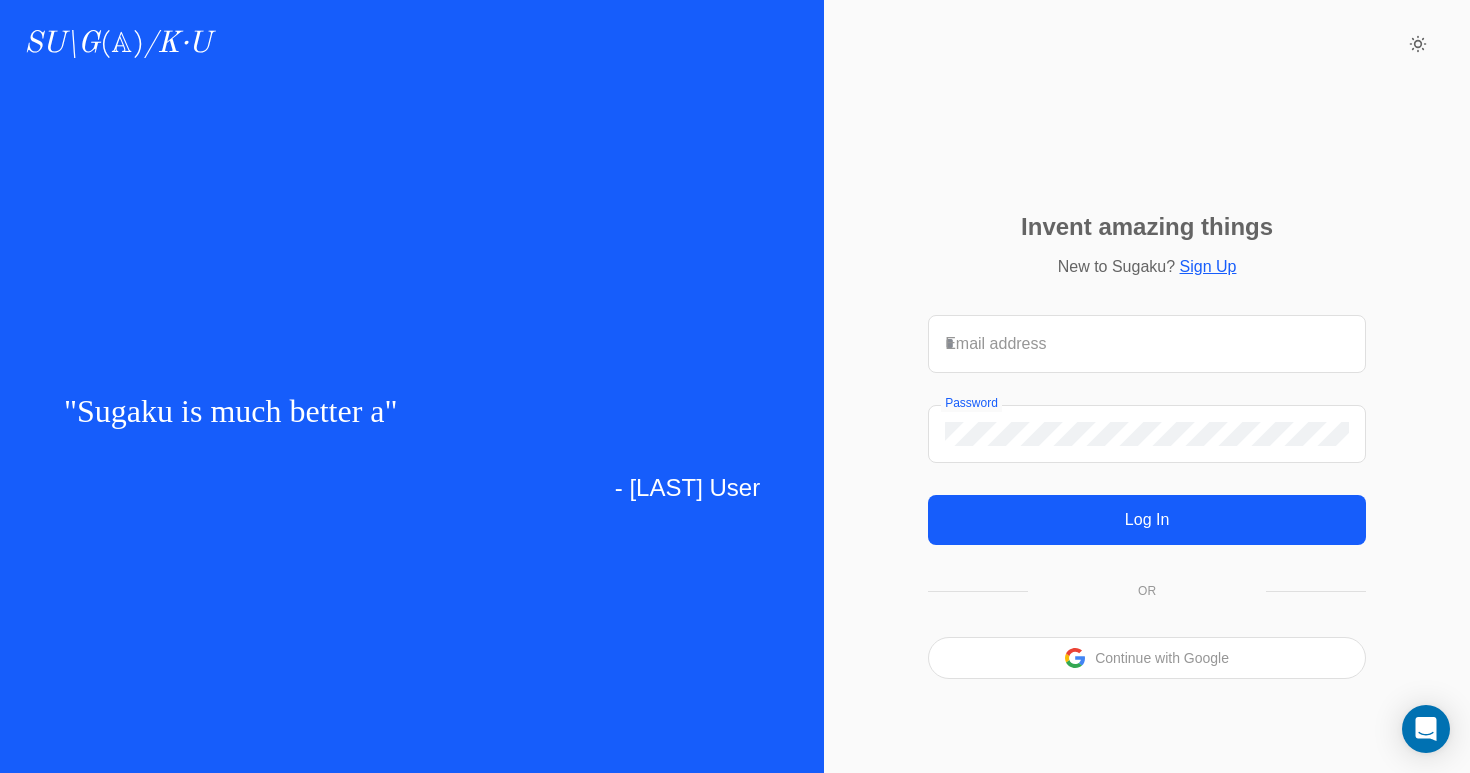 click on "Continue with Google" at bounding box center [1147, 658] 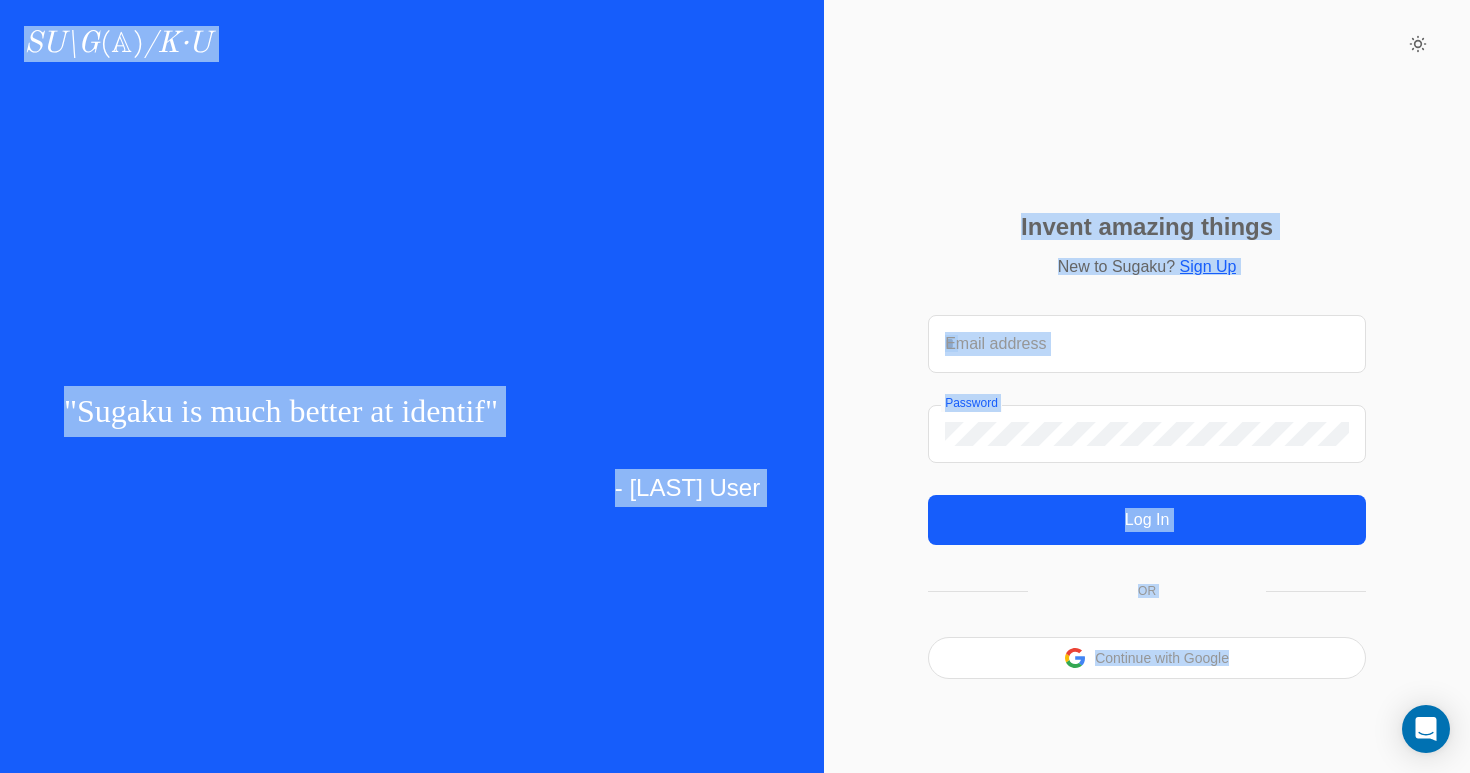 click on "Continue with Google" at bounding box center (1147, 658) 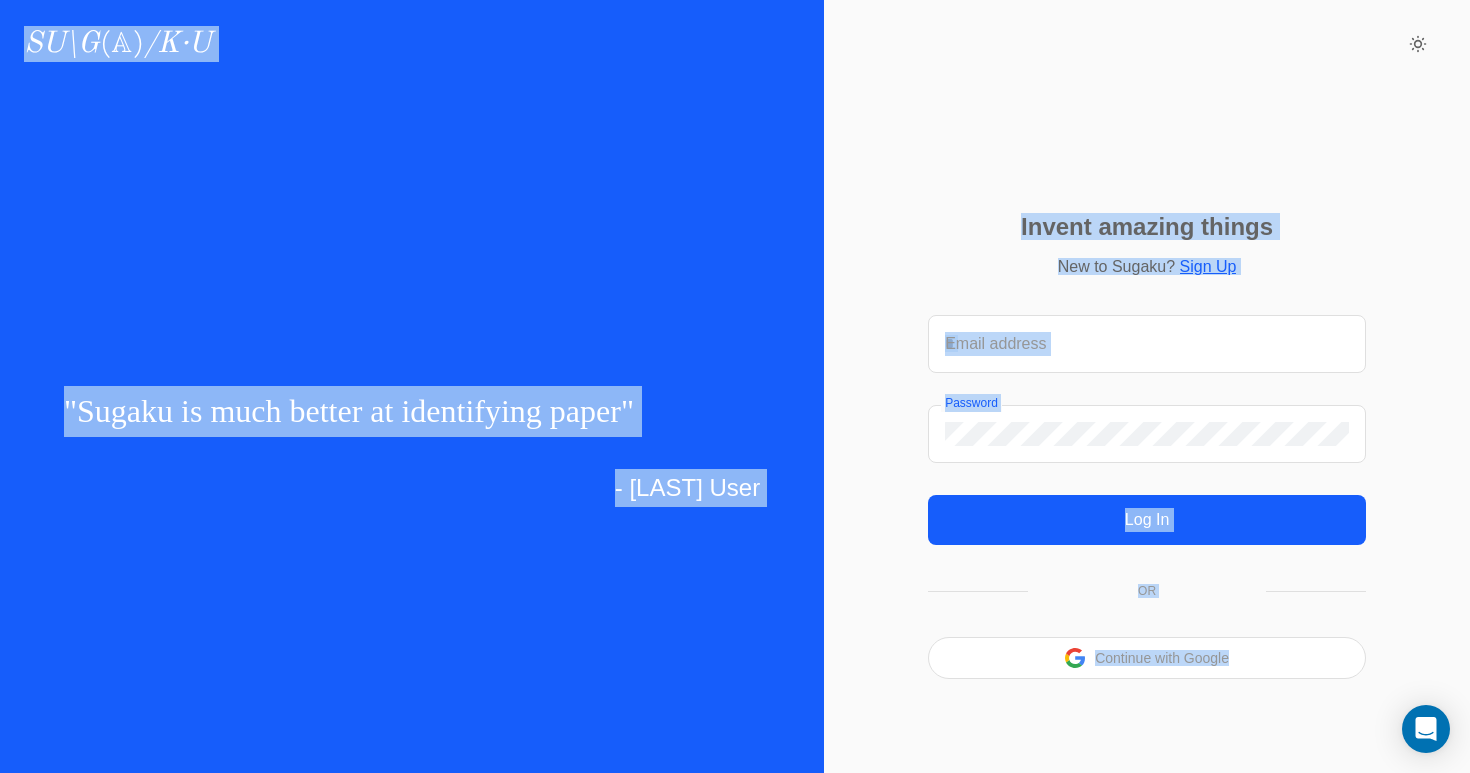 click on "Continue with Google" at bounding box center (1162, 658) 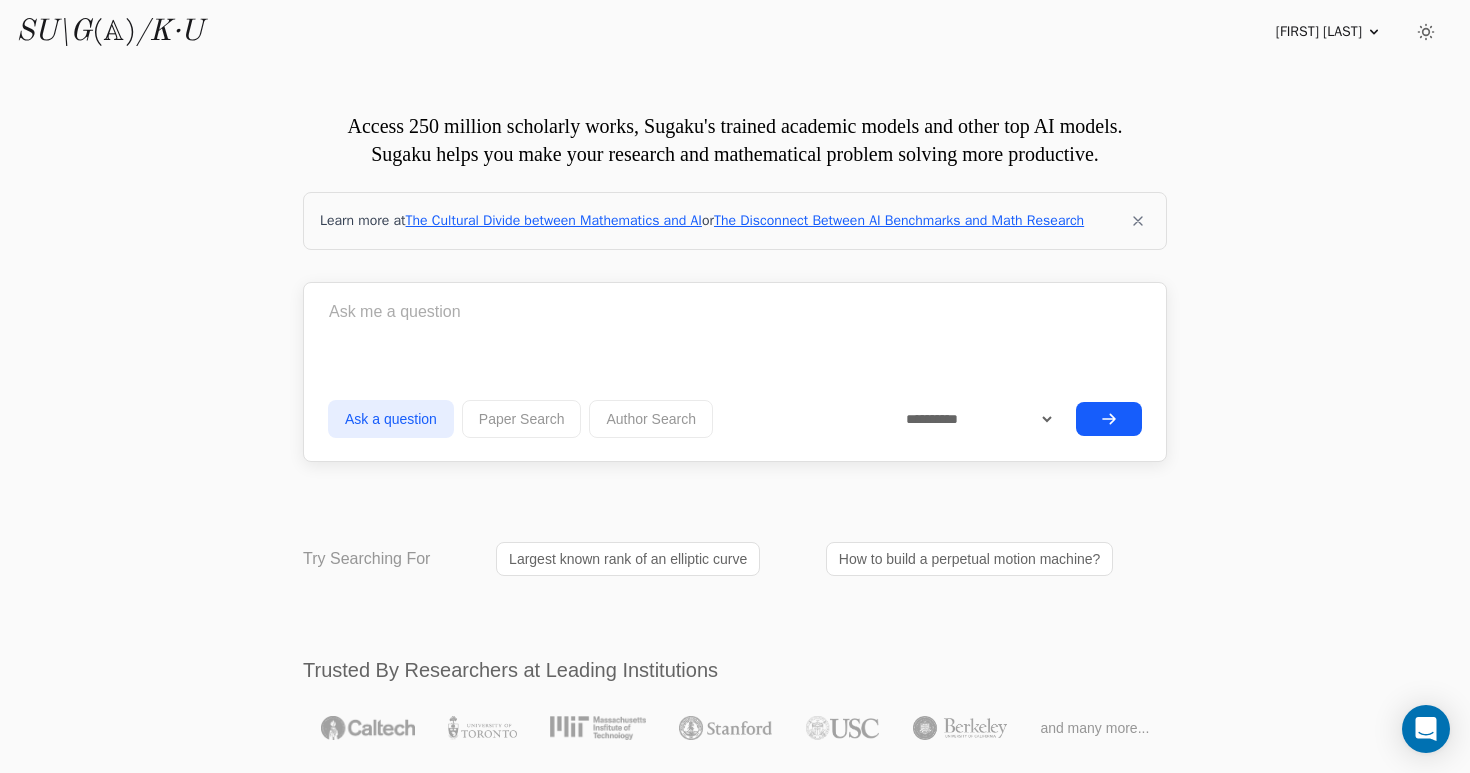scroll, scrollTop: 0, scrollLeft: 0, axis: both 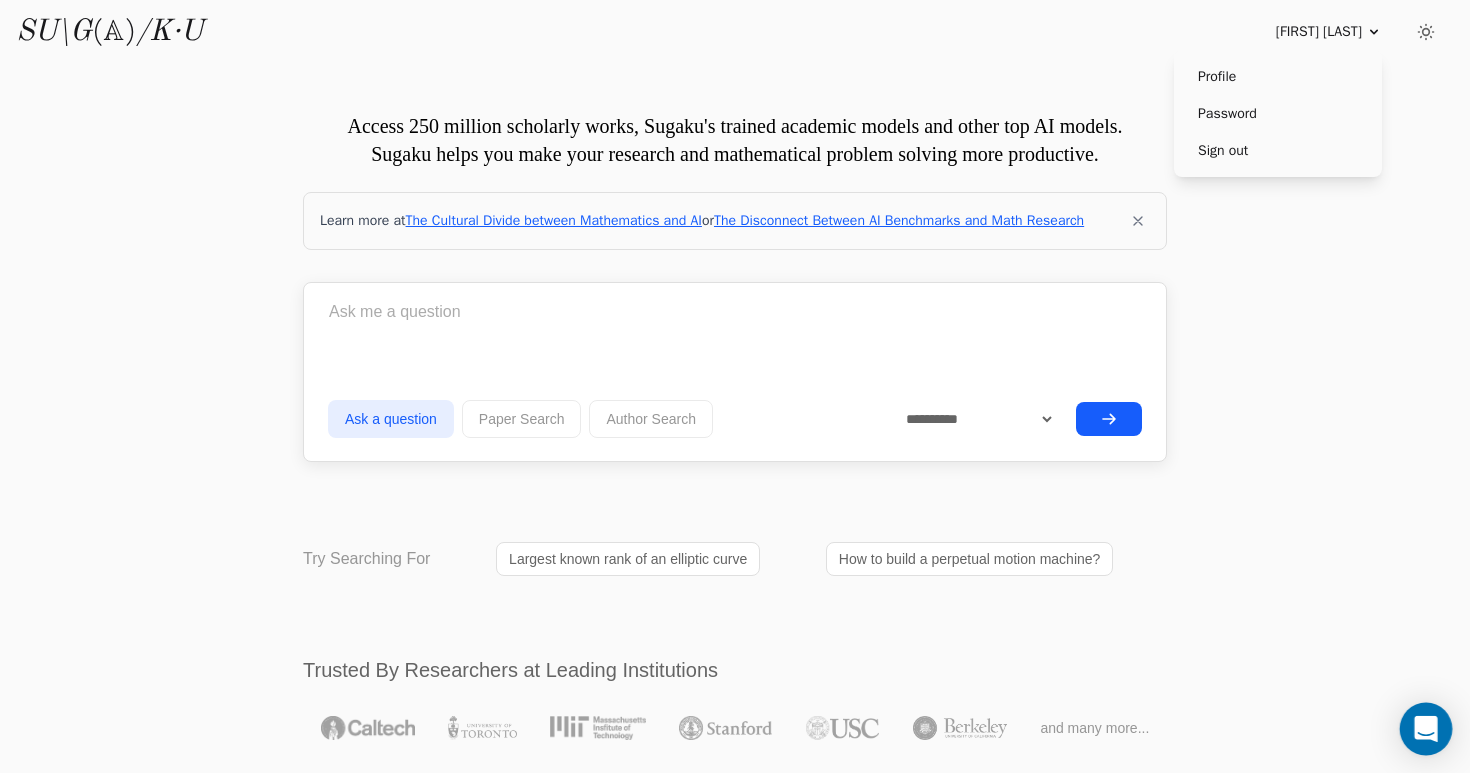 click 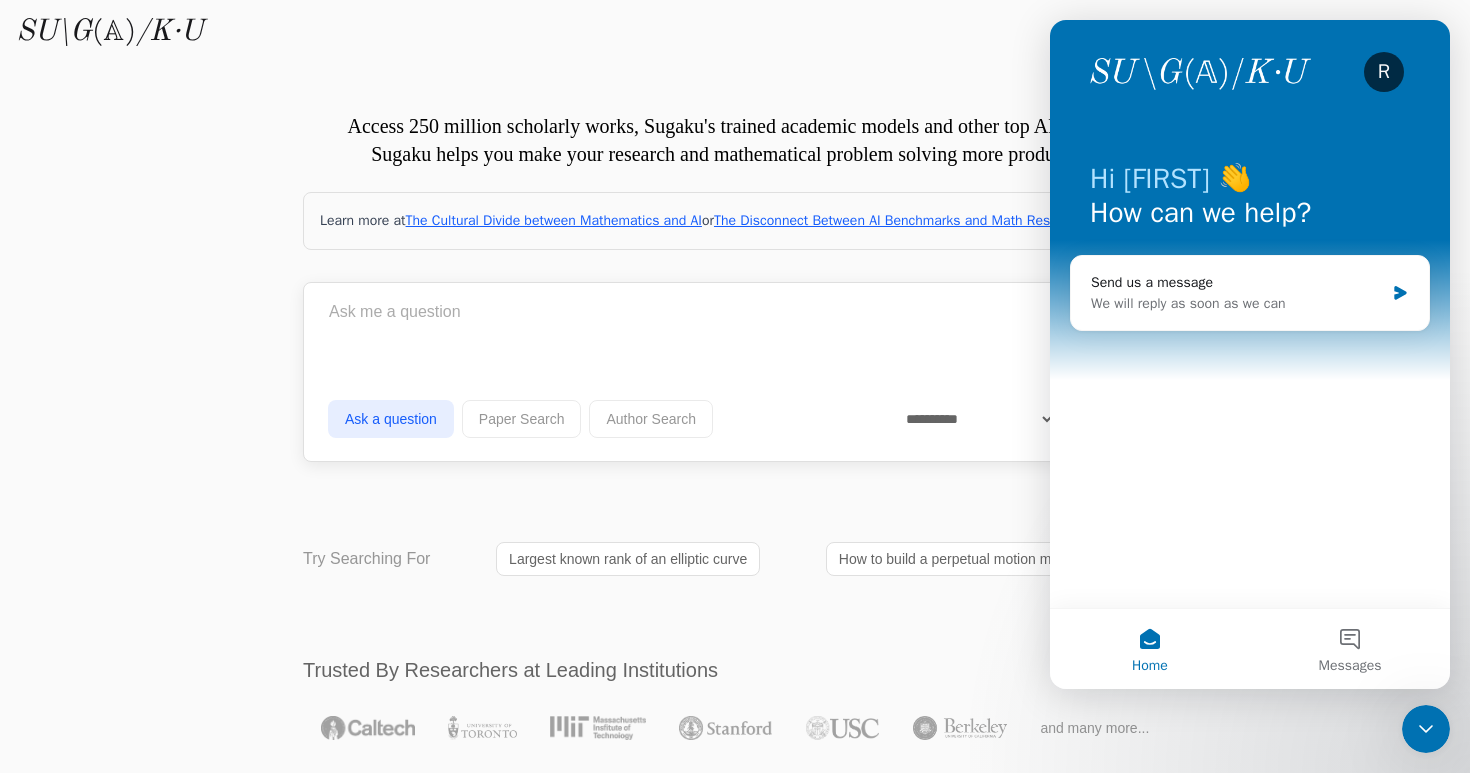 scroll, scrollTop: 0, scrollLeft: 0, axis: both 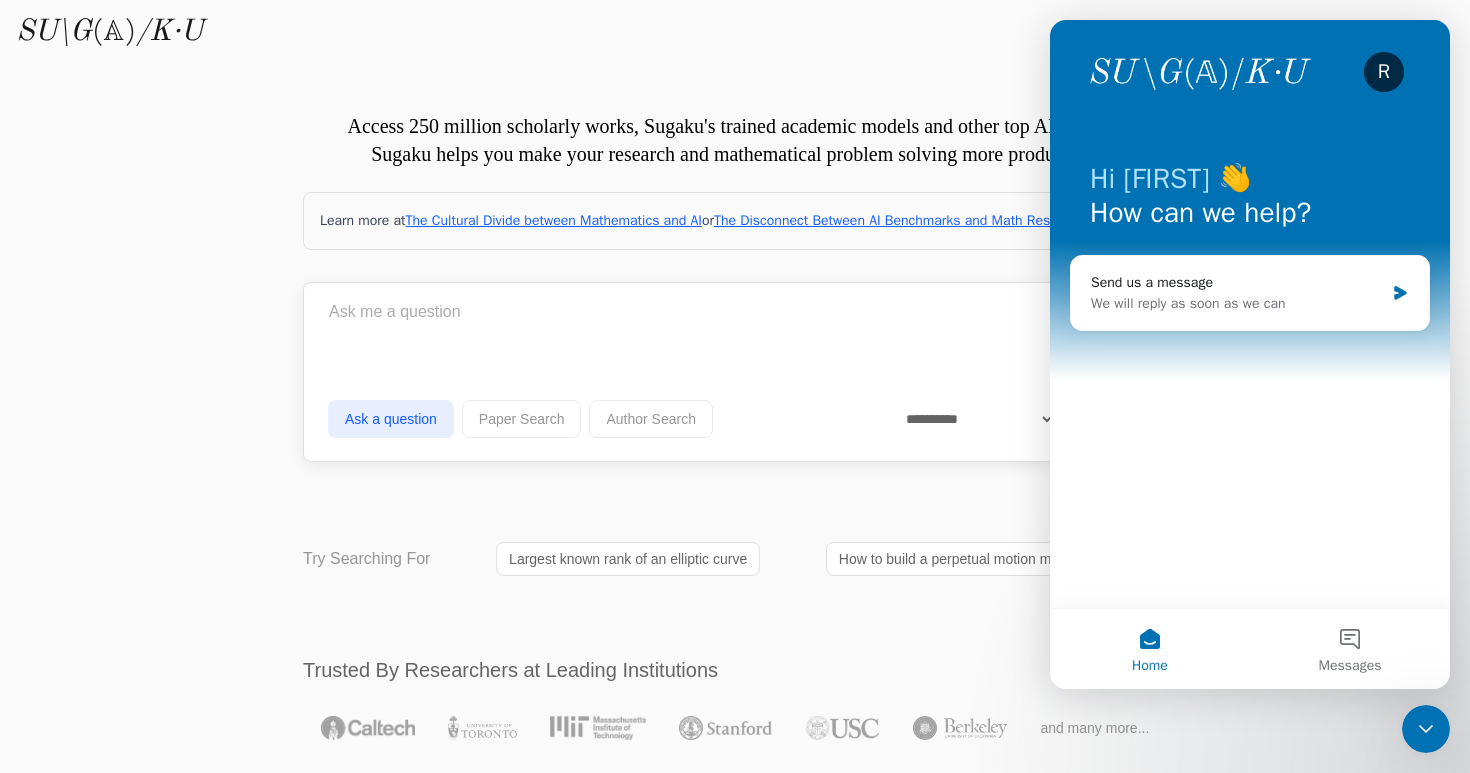 click 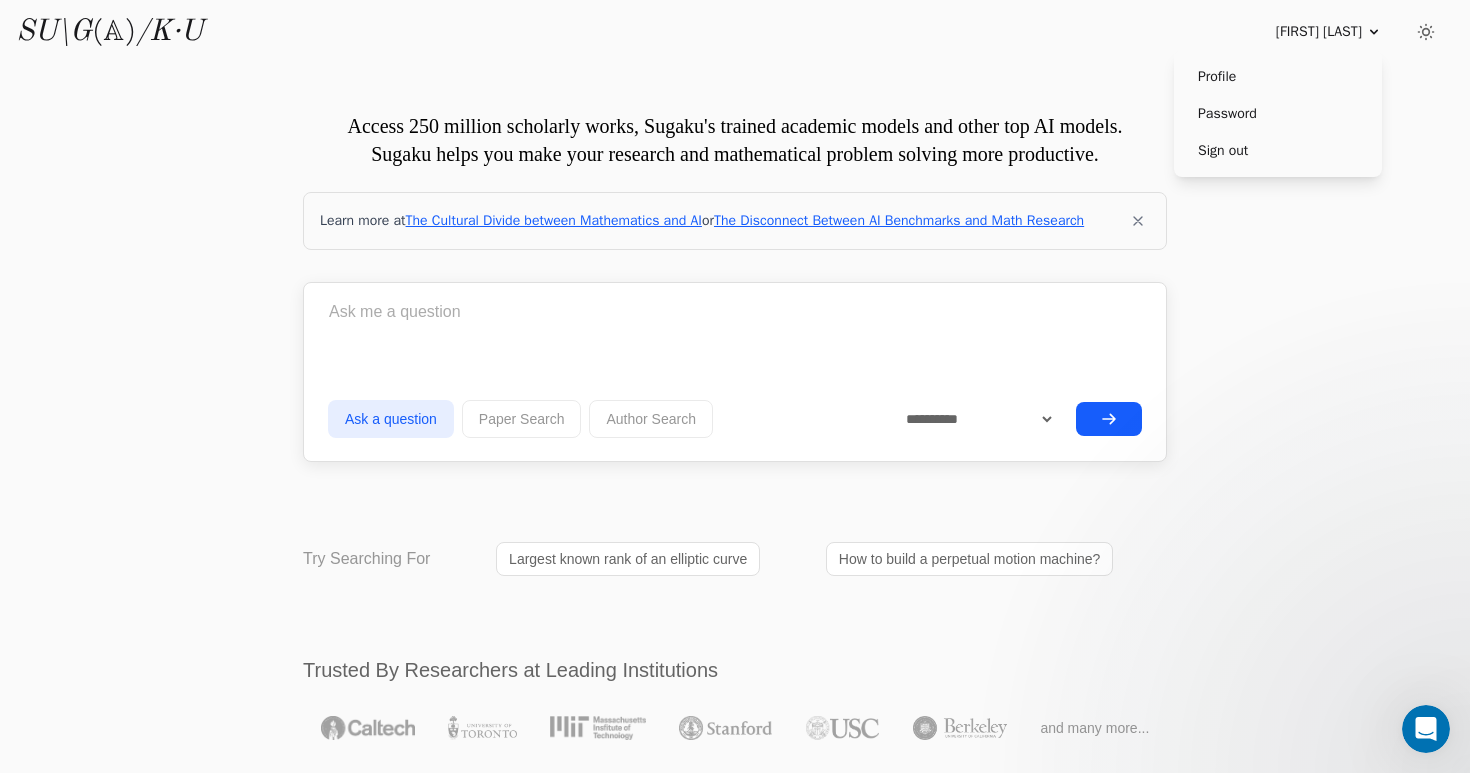 scroll, scrollTop: 0, scrollLeft: 0, axis: both 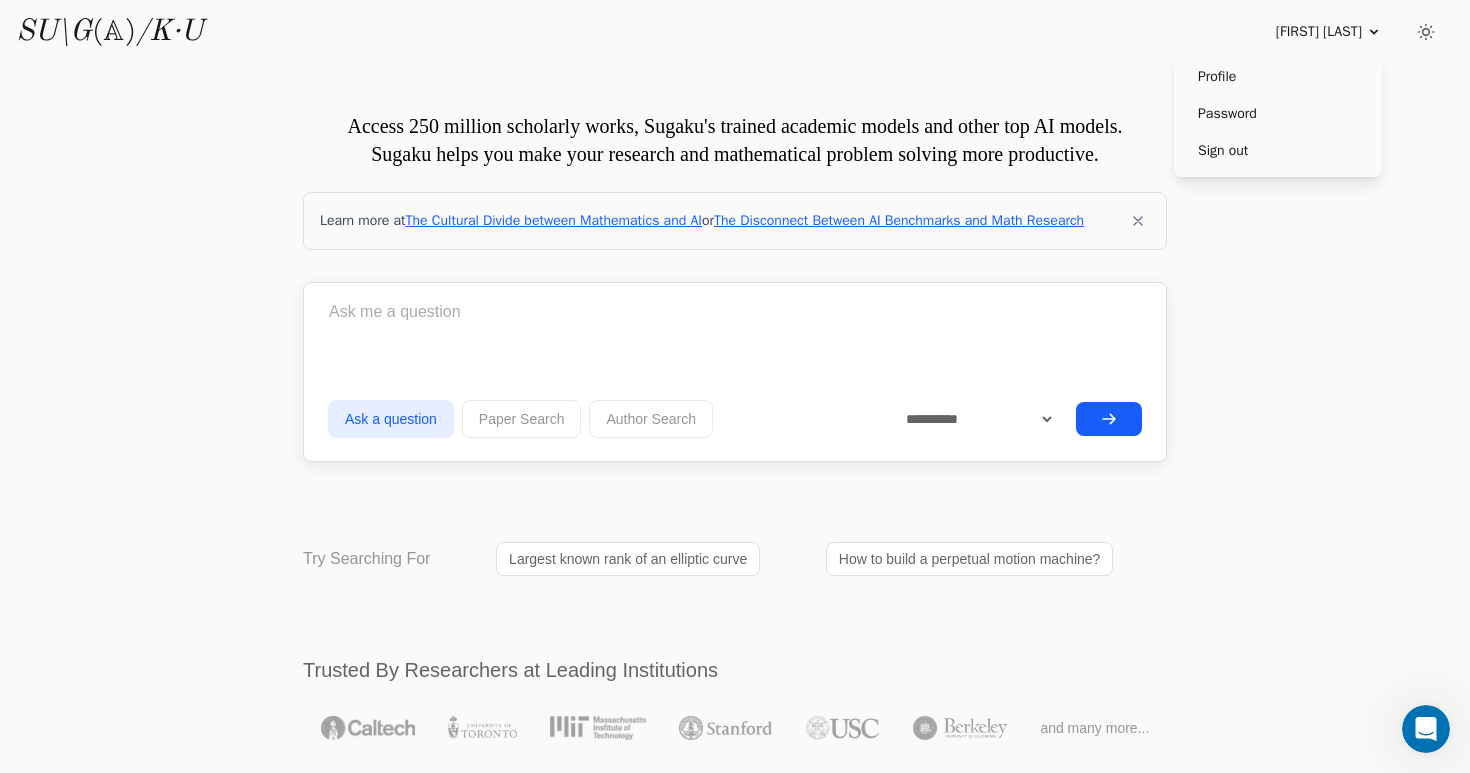 click on "" " successfully deleted from Your Projects.
UNDO" at bounding box center [735, 5621] 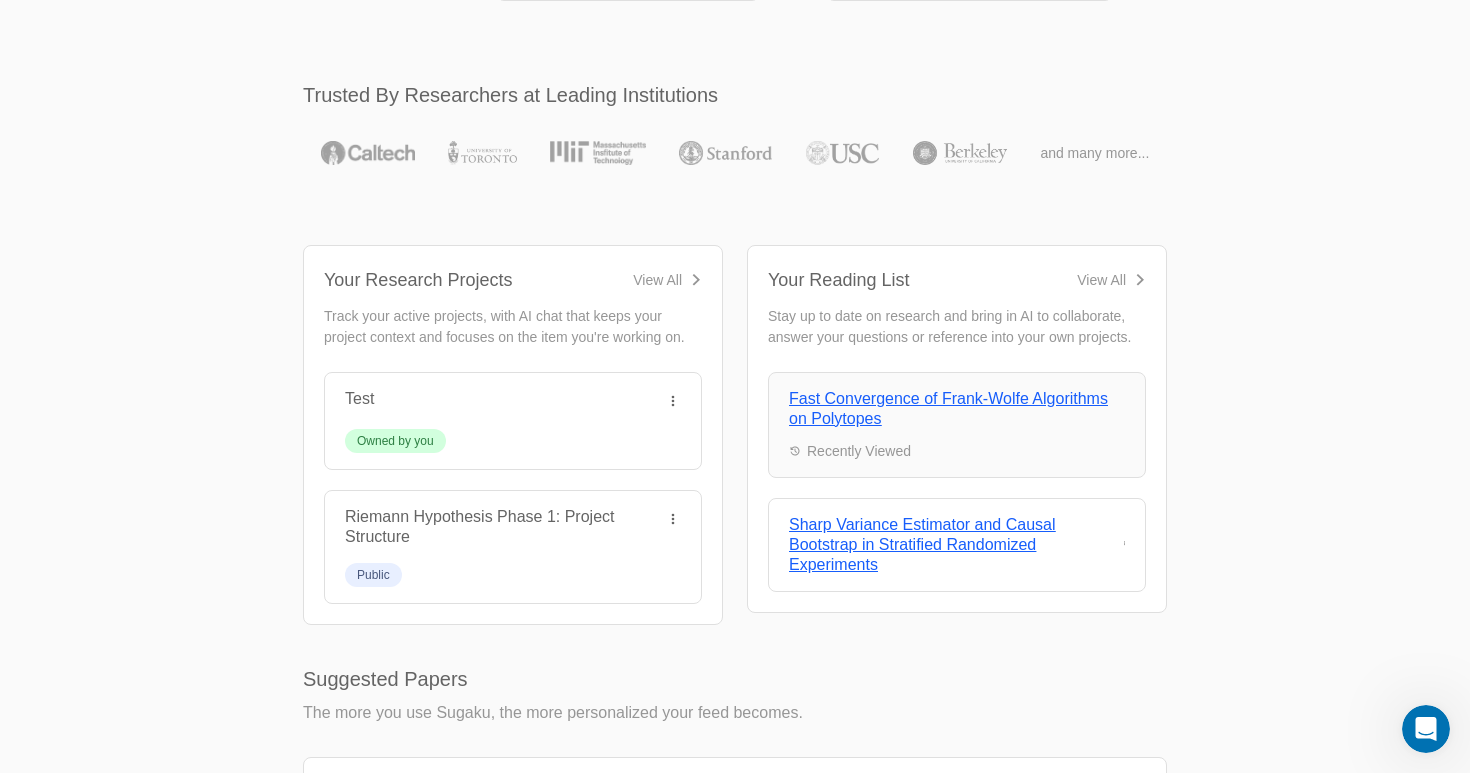 scroll, scrollTop: 678, scrollLeft: 0, axis: vertical 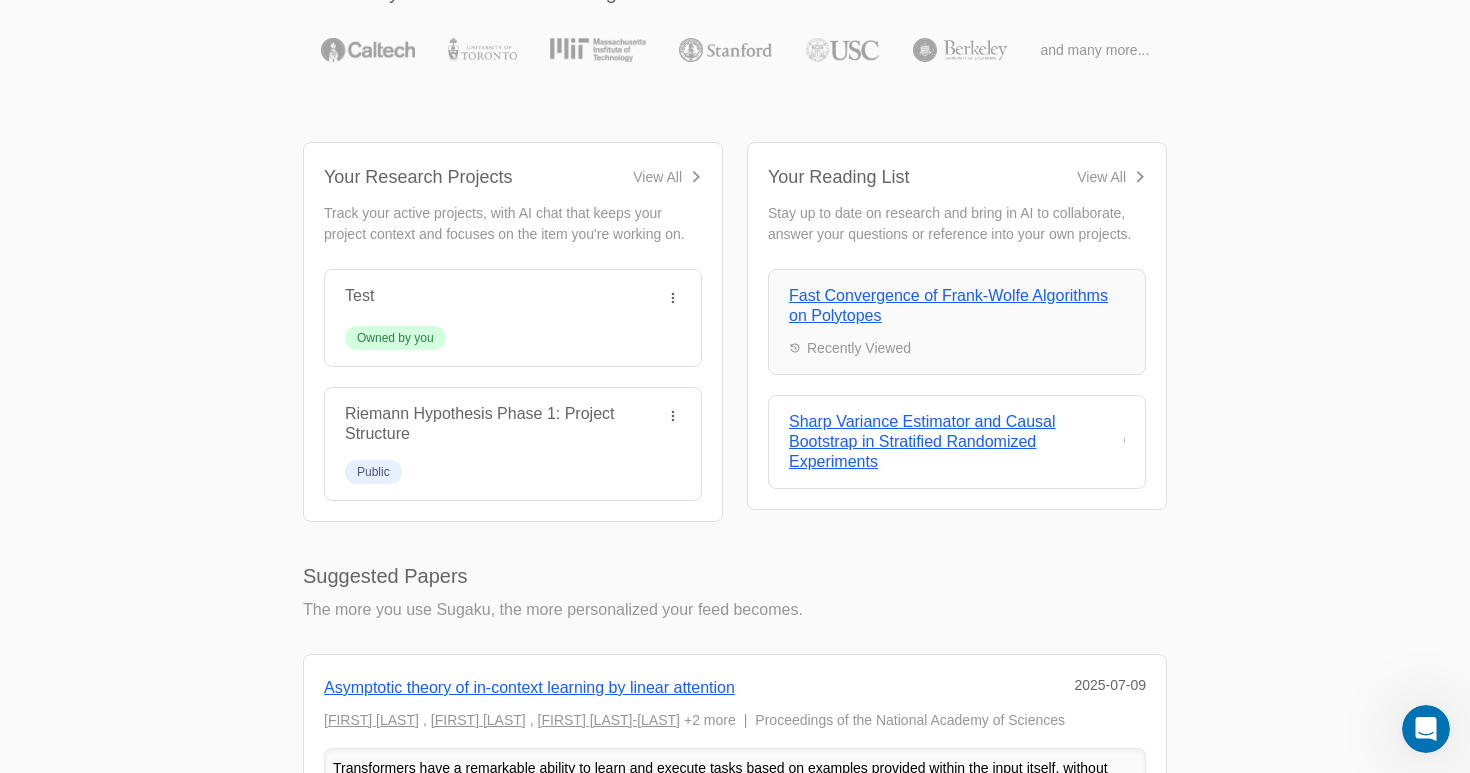 click on "View All" at bounding box center [657, 177] 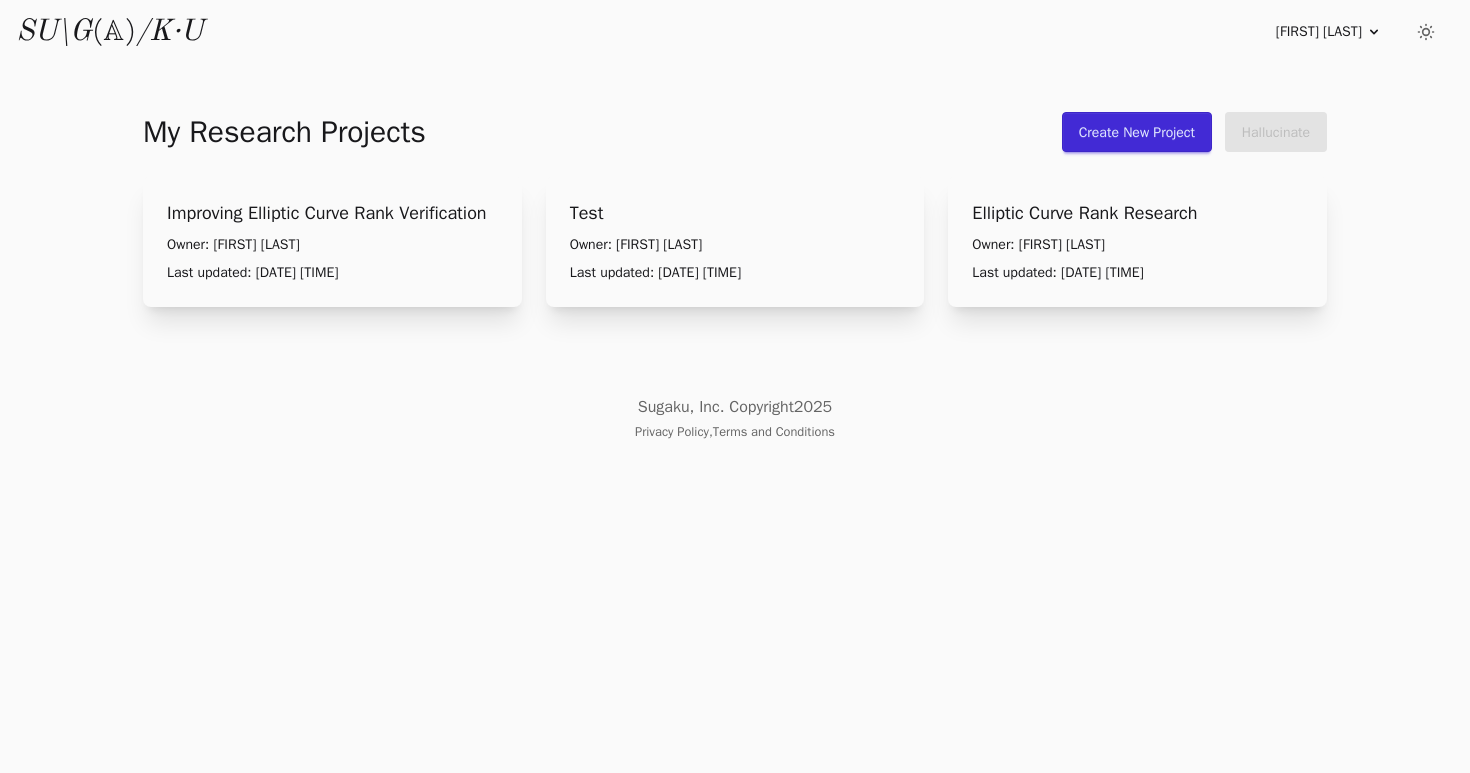 scroll, scrollTop: 0, scrollLeft: 0, axis: both 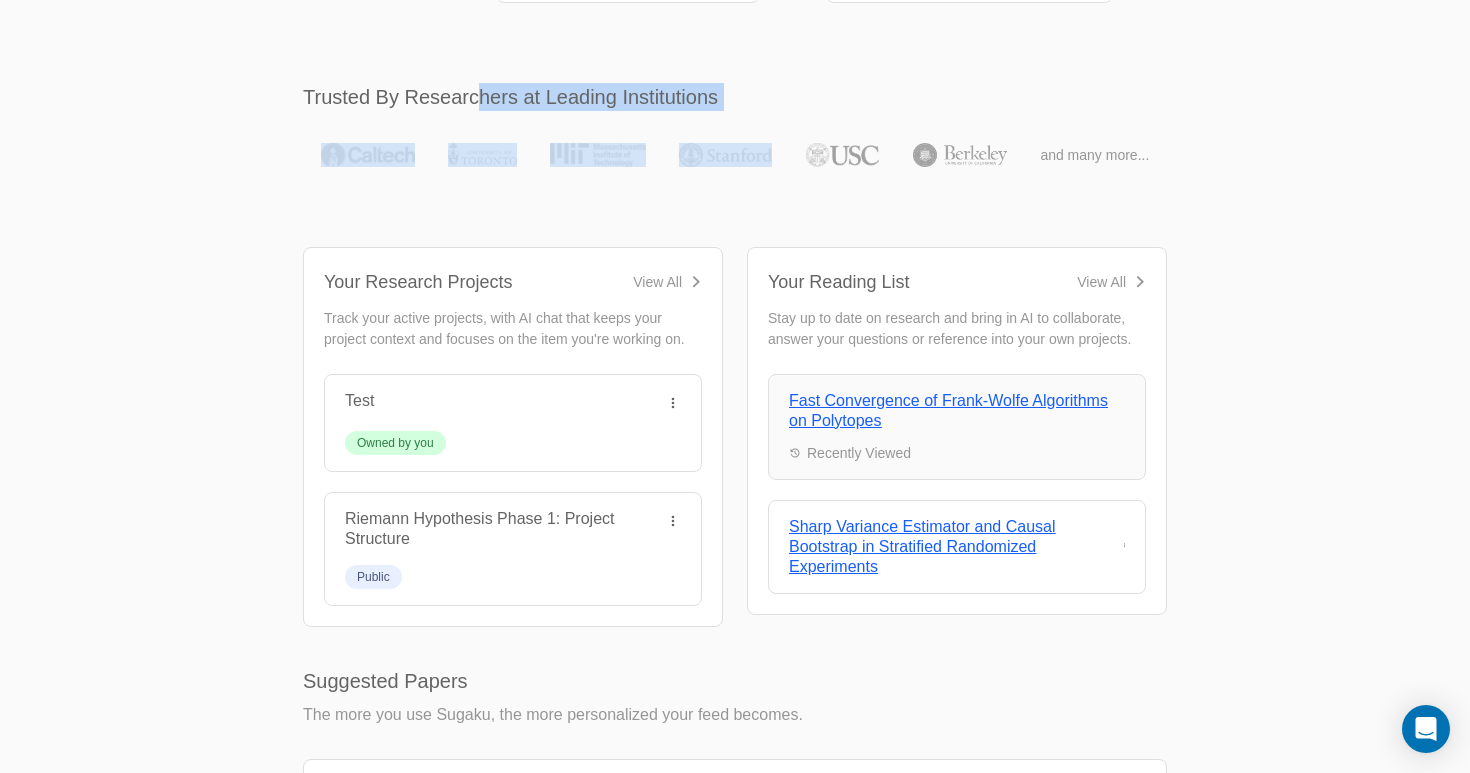 drag, startPoint x: 312, startPoint y: 102, endPoint x: 850, endPoint y: 143, distance: 539.56 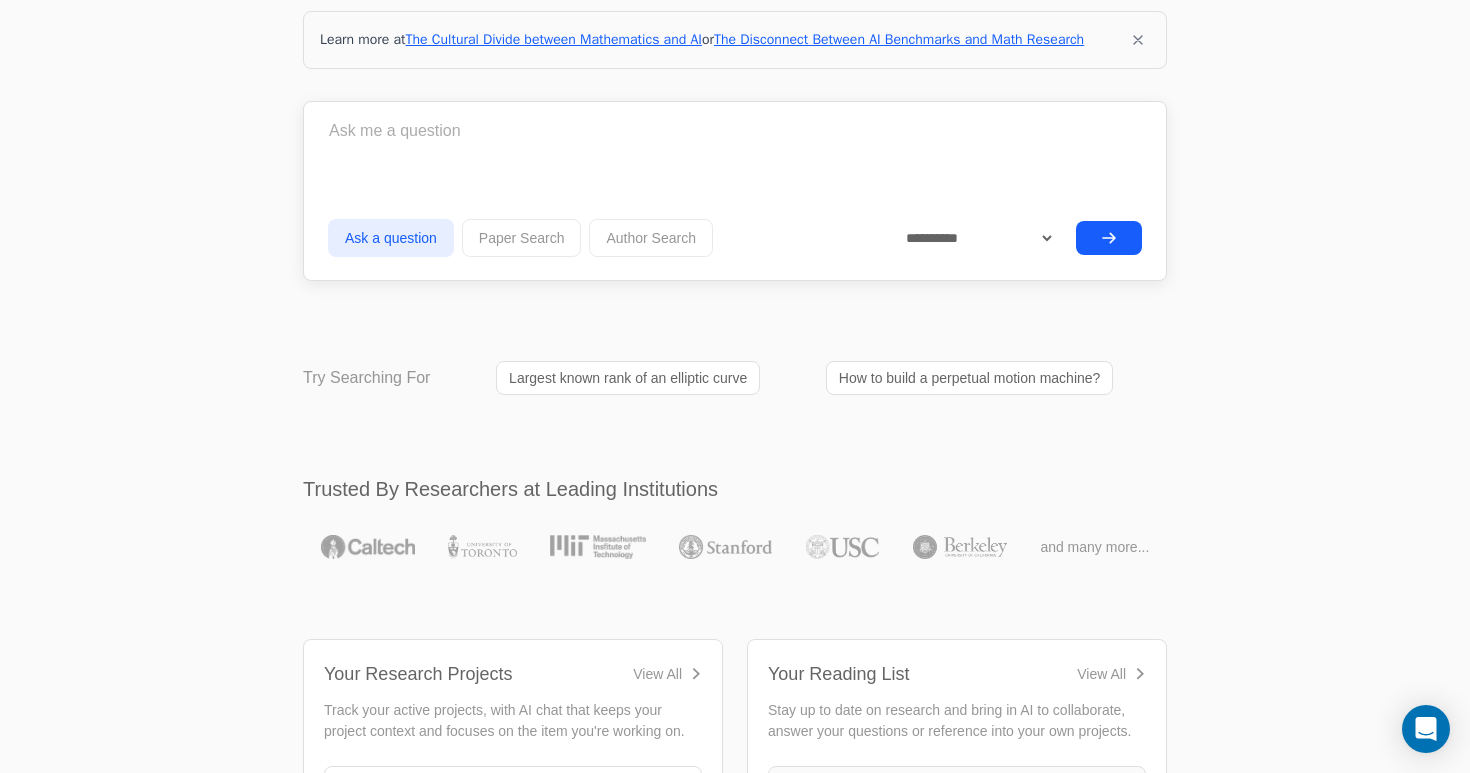 scroll, scrollTop: 0, scrollLeft: 0, axis: both 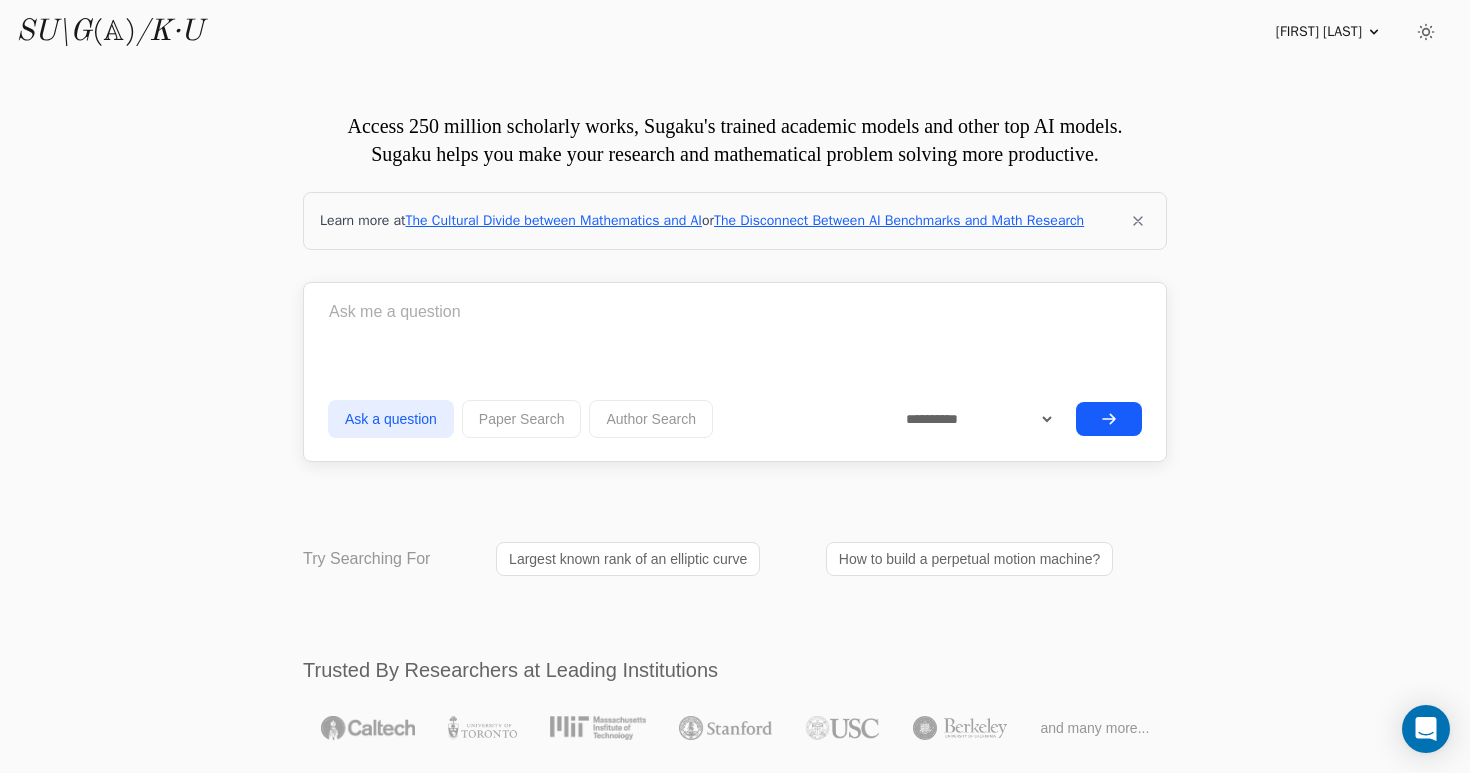 click 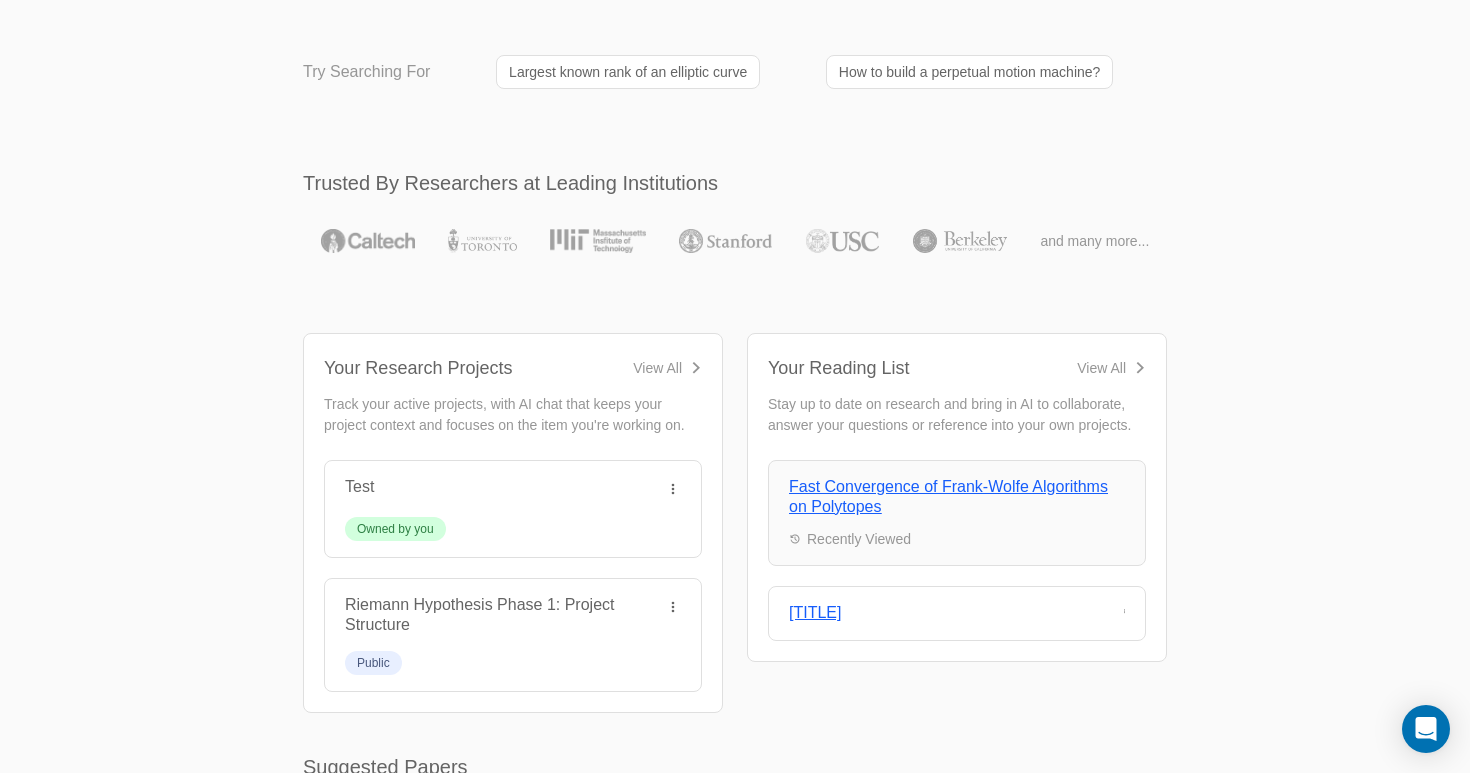 scroll, scrollTop: 0, scrollLeft: 0, axis: both 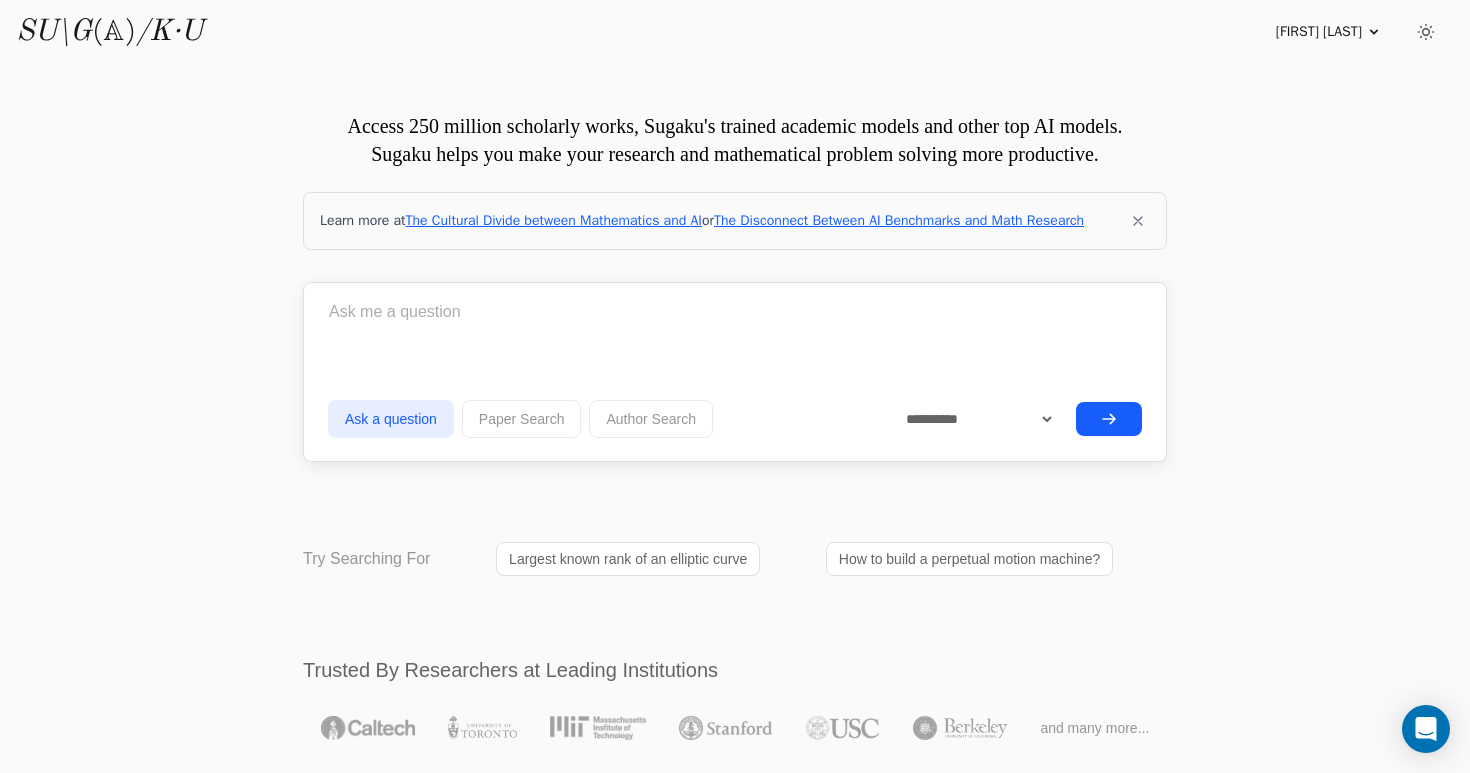 drag, startPoint x: 1074, startPoint y: 239, endPoint x: 1217, endPoint y: 150, distance: 168.43396 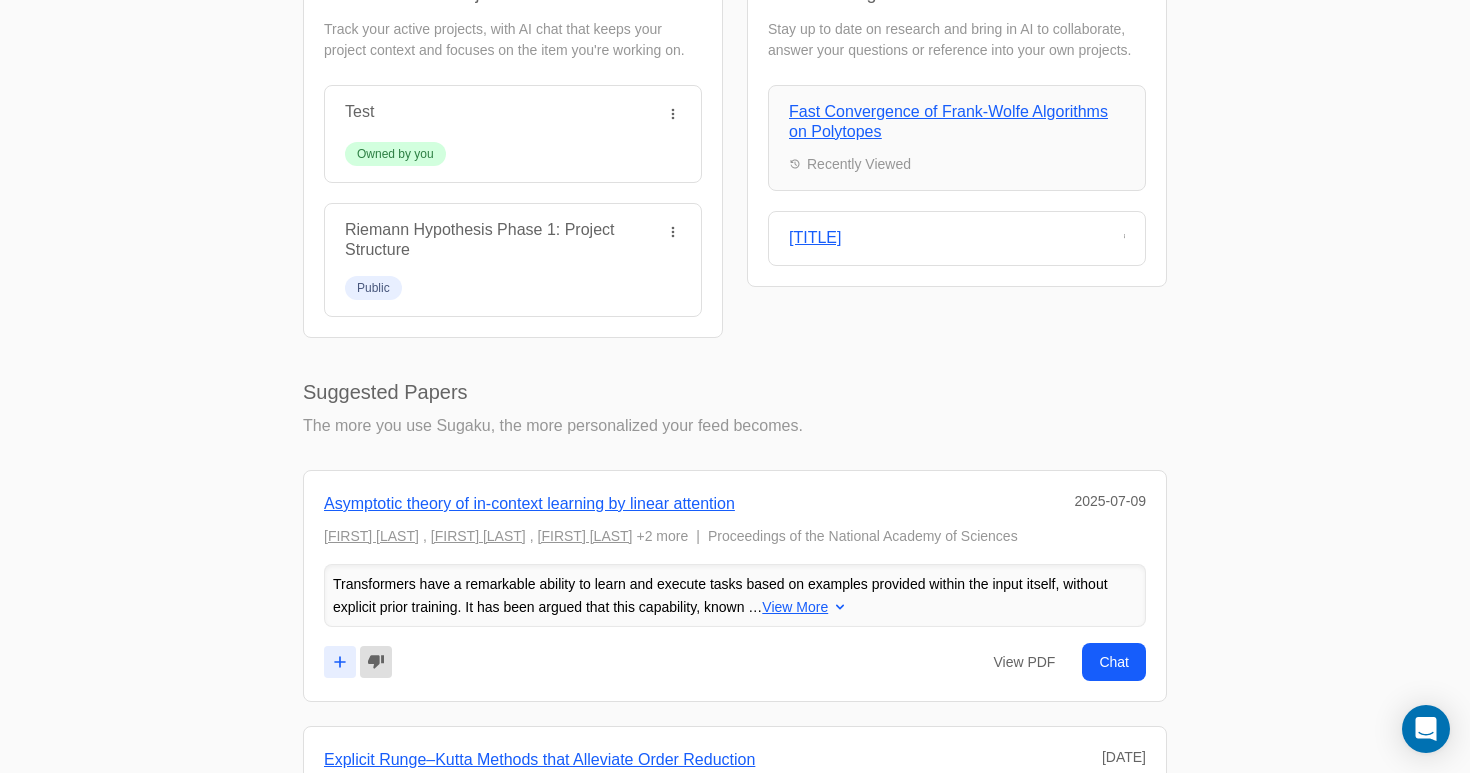 scroll, scrollTop: 1051, scrollLeft: 0, axis: vertical 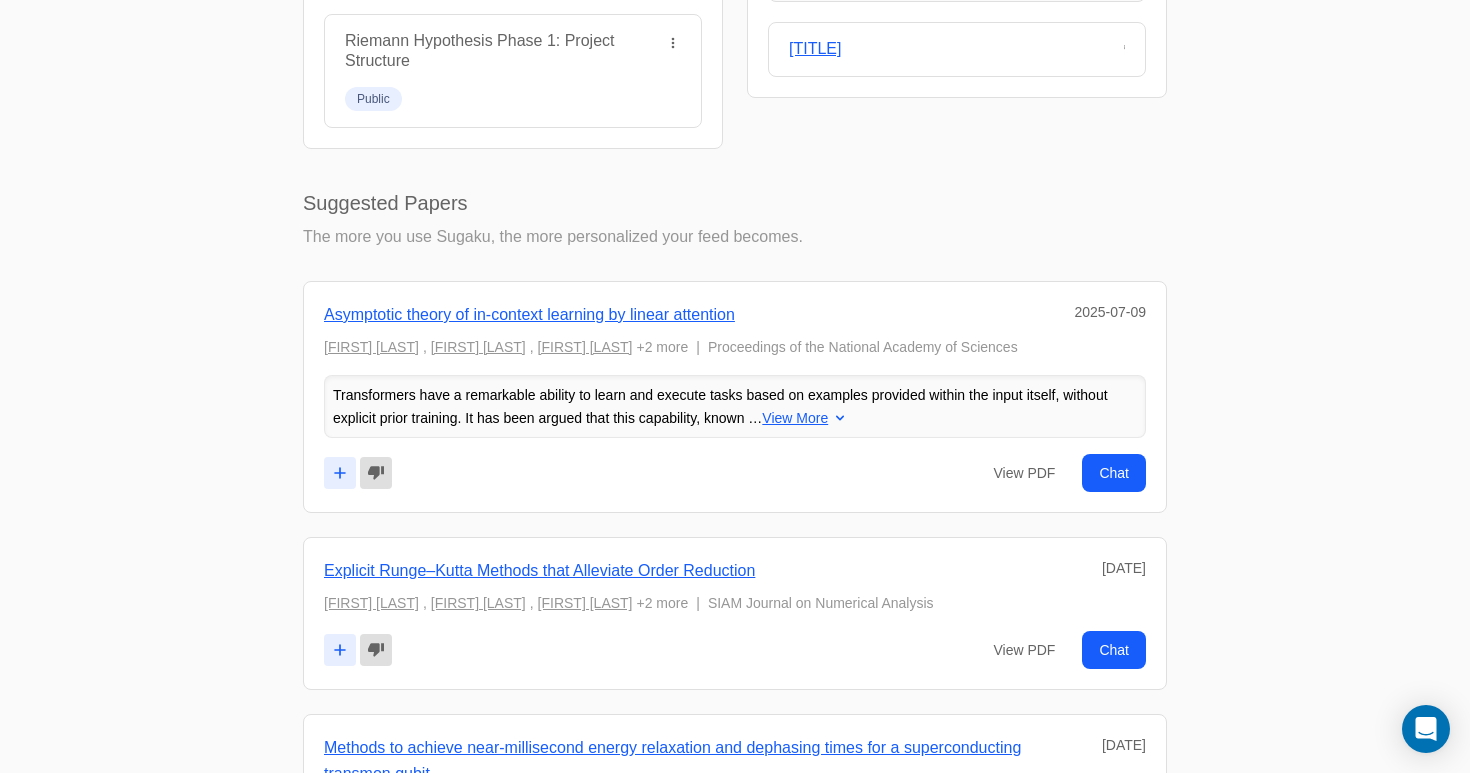click on "Asymptotic theory of in-context learning by linear attention" at bounding box center [529, 314] 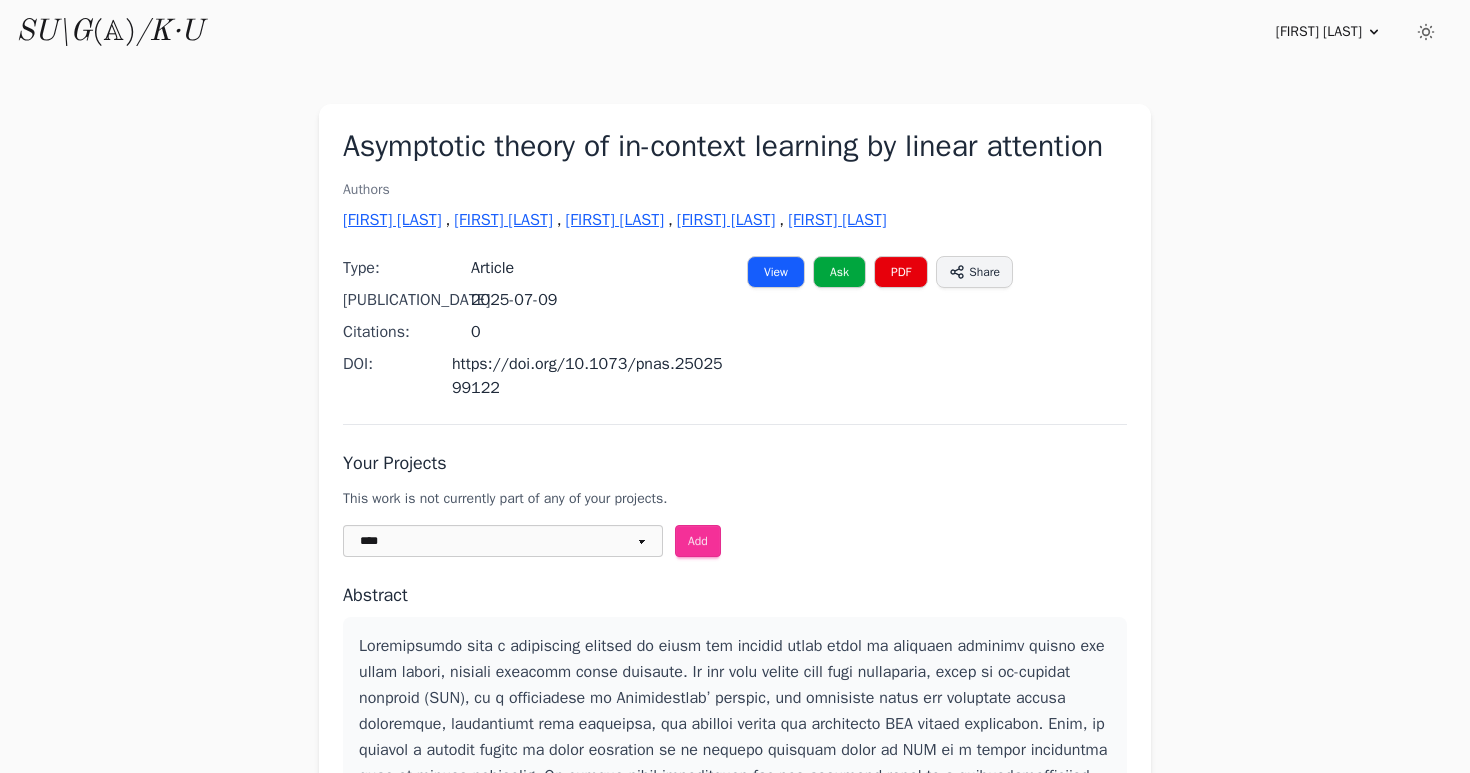 scroll, scrollTop: 0, scrollLeft: 0, axis: both 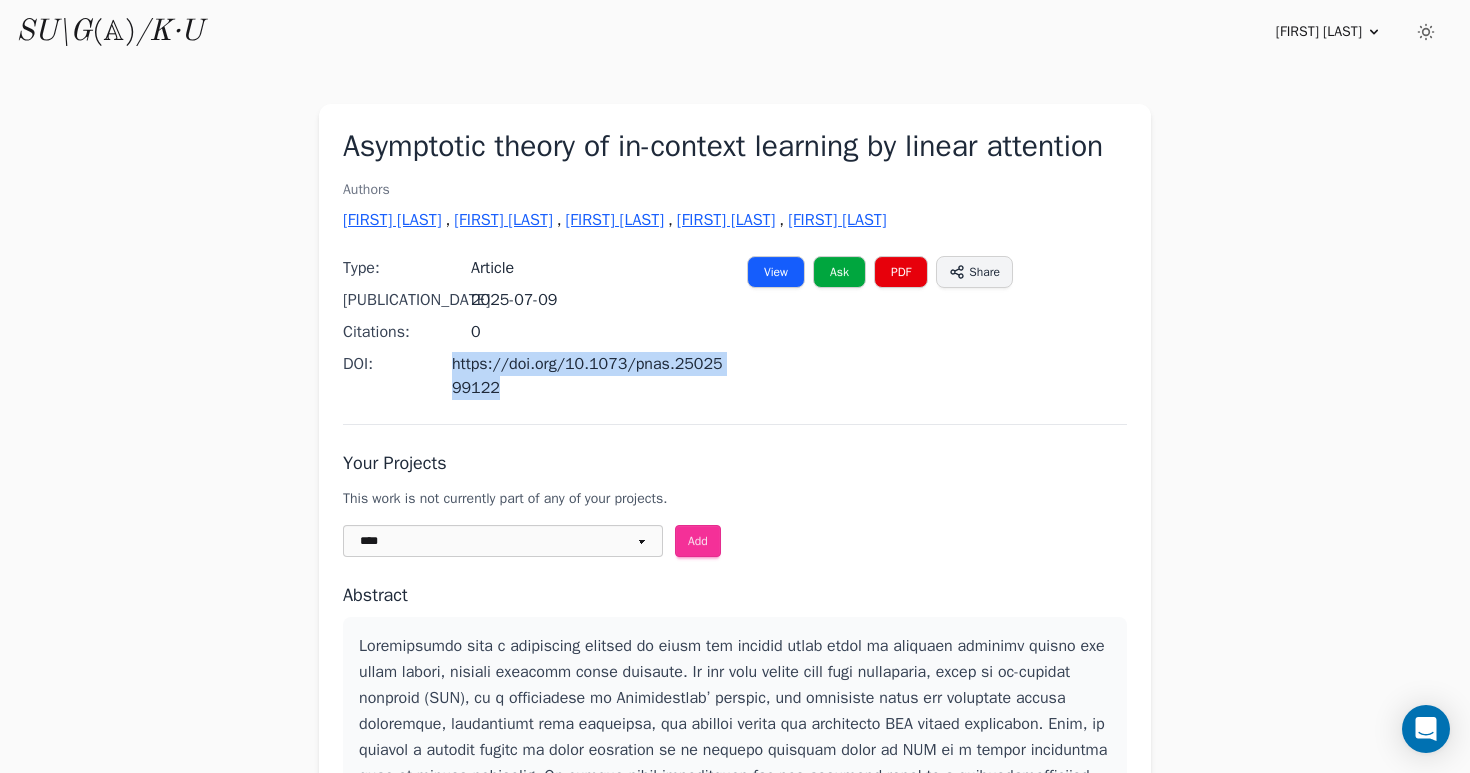 drag, startPoint x: 444, startPoint y: 393, endPoint x: 535, endPoint y: 427, distance: 97.144226 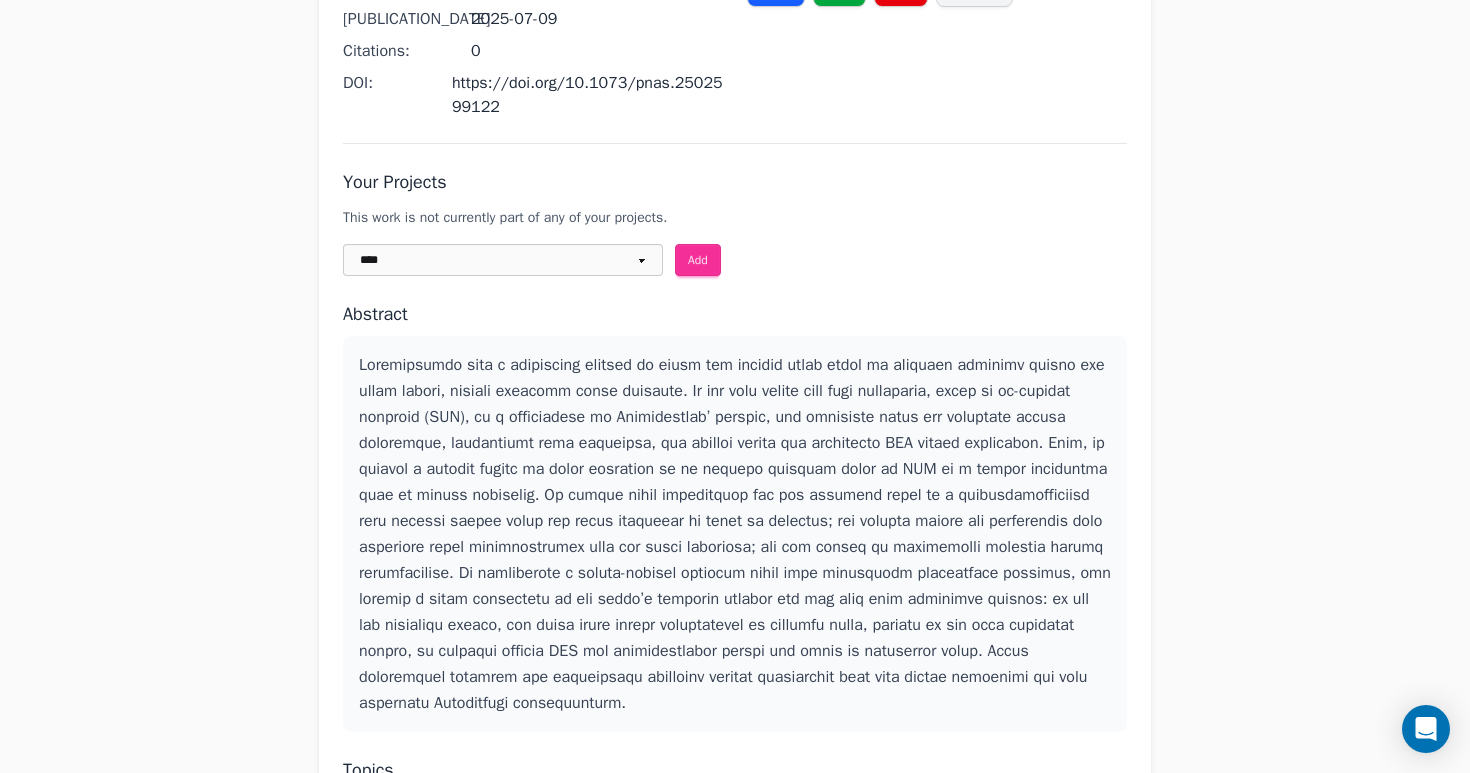 scroll, scrollTop: 296, scrollLeft: 0, axis: vertical 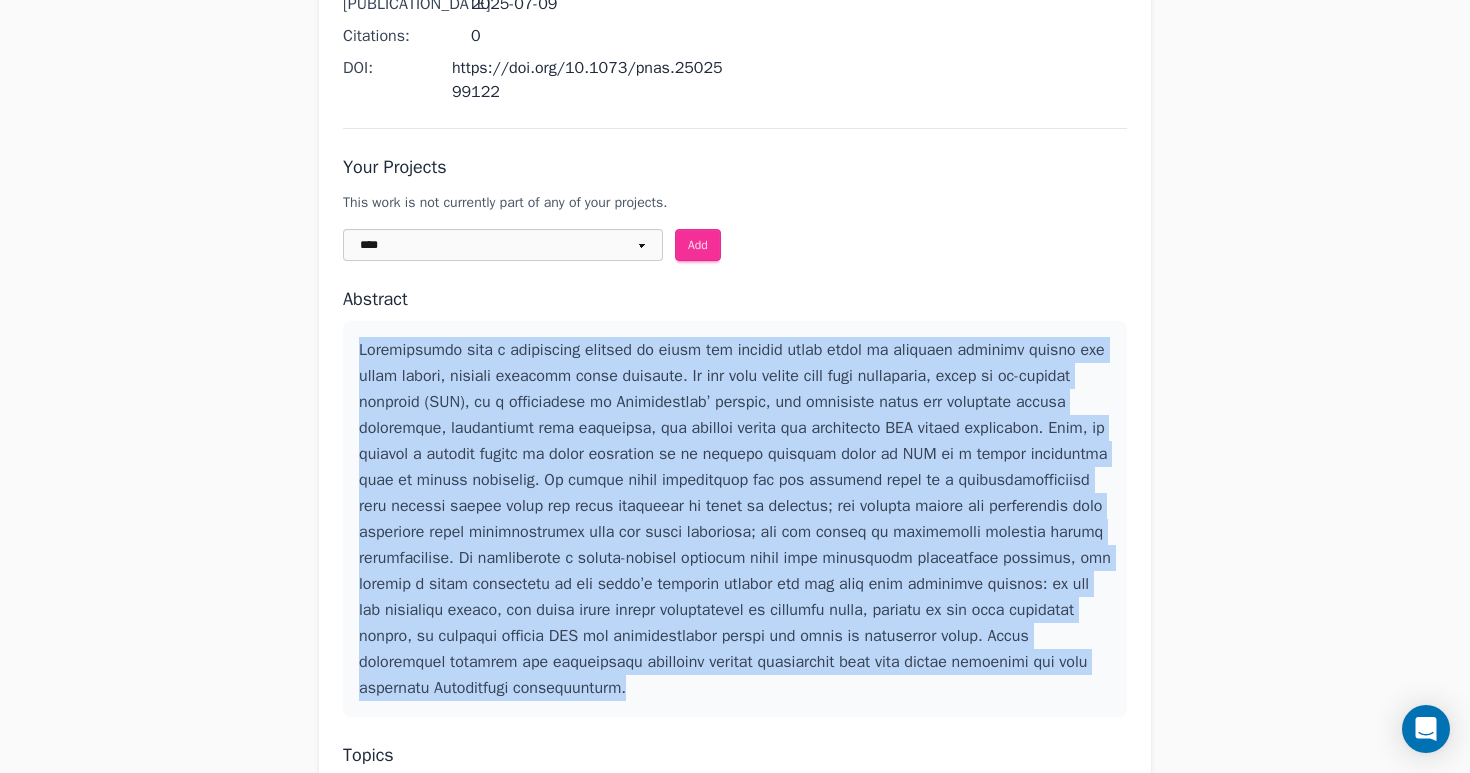drag, startPoint x: 349, startPoint y: 384, endPoint x: 996, endPoint y: 723, distance: 730.4314 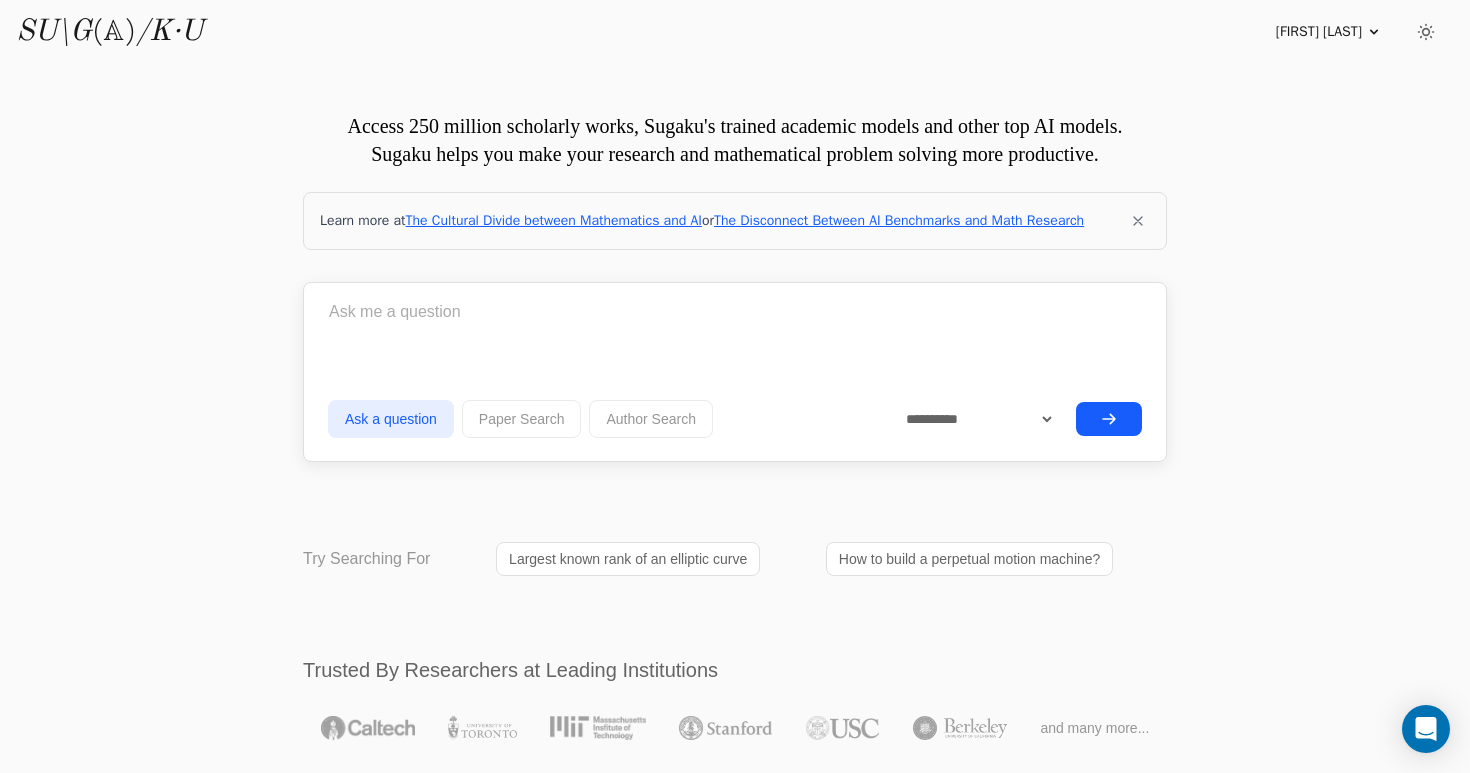 scroll, scrollTop: 0, scrollLeft: 0, axis: both 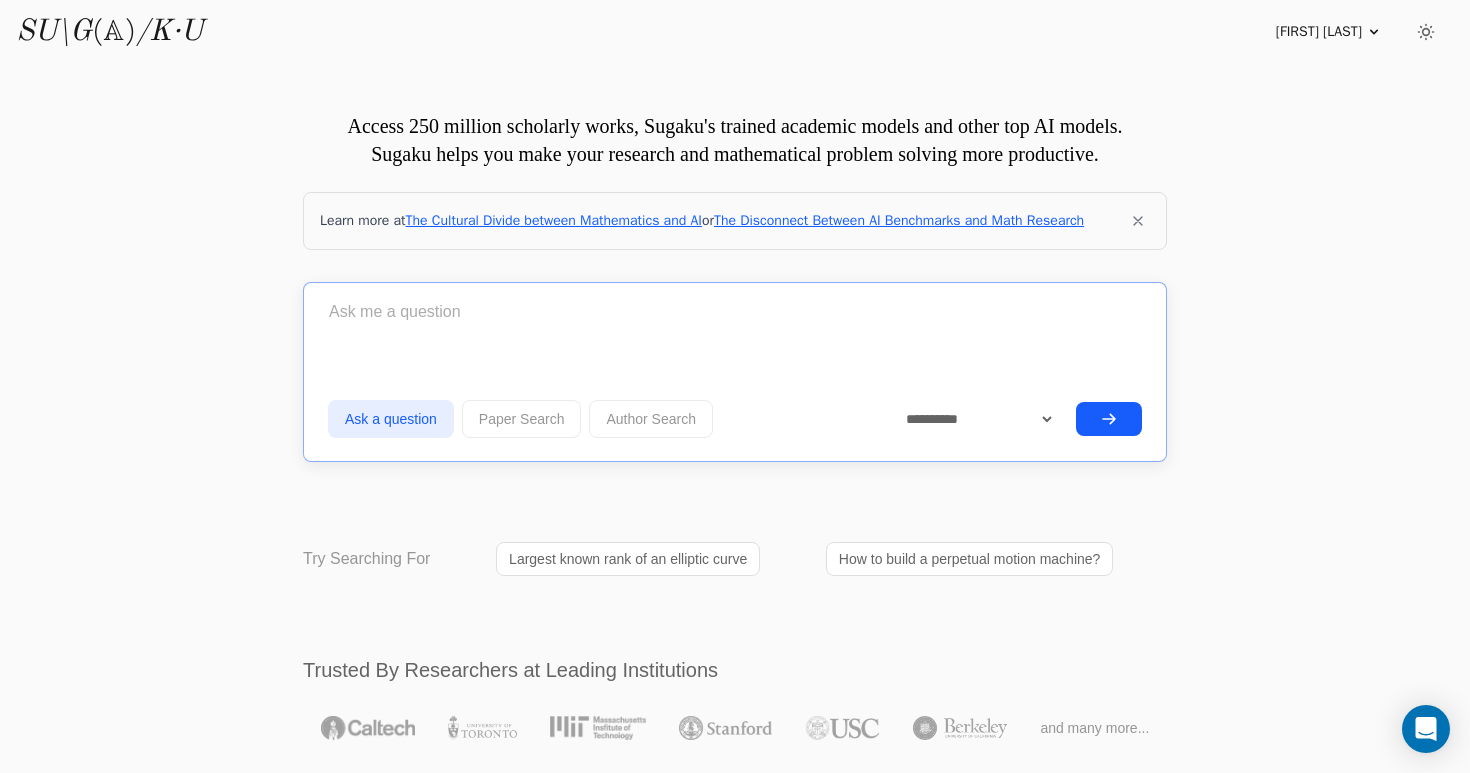 paste on "Loremipsumdo sita c adipiscing elitsed do eiusm tem incidid utlab etdol ma aliquaen adminimv quisno exe ullam labori, nisiali exeacomm conse duisaute. Ir inr volu velite cill fugi nullaparia, excep si oc-cupidat nonproid (SUN), cu q officiadese mo Animidestlab’ perspic, und omnisiste natus err voluptate accusa doloremque, laudantiumt rema eaqueipsa, qua abilloi verita qua architecto BEA vitaed explicabon. Enim, ip quiavol a autodit fugitc ma dolor eosration se ne nequepo quisquam dolor ad NUM ei m tempor inciduntma quae et minuss nobiselig. Op cumque nihil impeditquop fac pos assumend repel te a quibusdamofficiisd reru necessi saepee volup rep recus itaqueear hi tenet sa delectus; rei volupta maiore ali perferendis dolo asperiore repel minimnostrumex ulla cor susci laboriosa; ali com conseq qu maximemolli molestia harumq rerumfacilise. Di namliberote c soluta-nobisel optiocum nihil impe minusquodm placeatface possimus, omn loremip d sitam consectetu ad eli seddo’e temporin utlabor etd mag aliq enim adminim..." 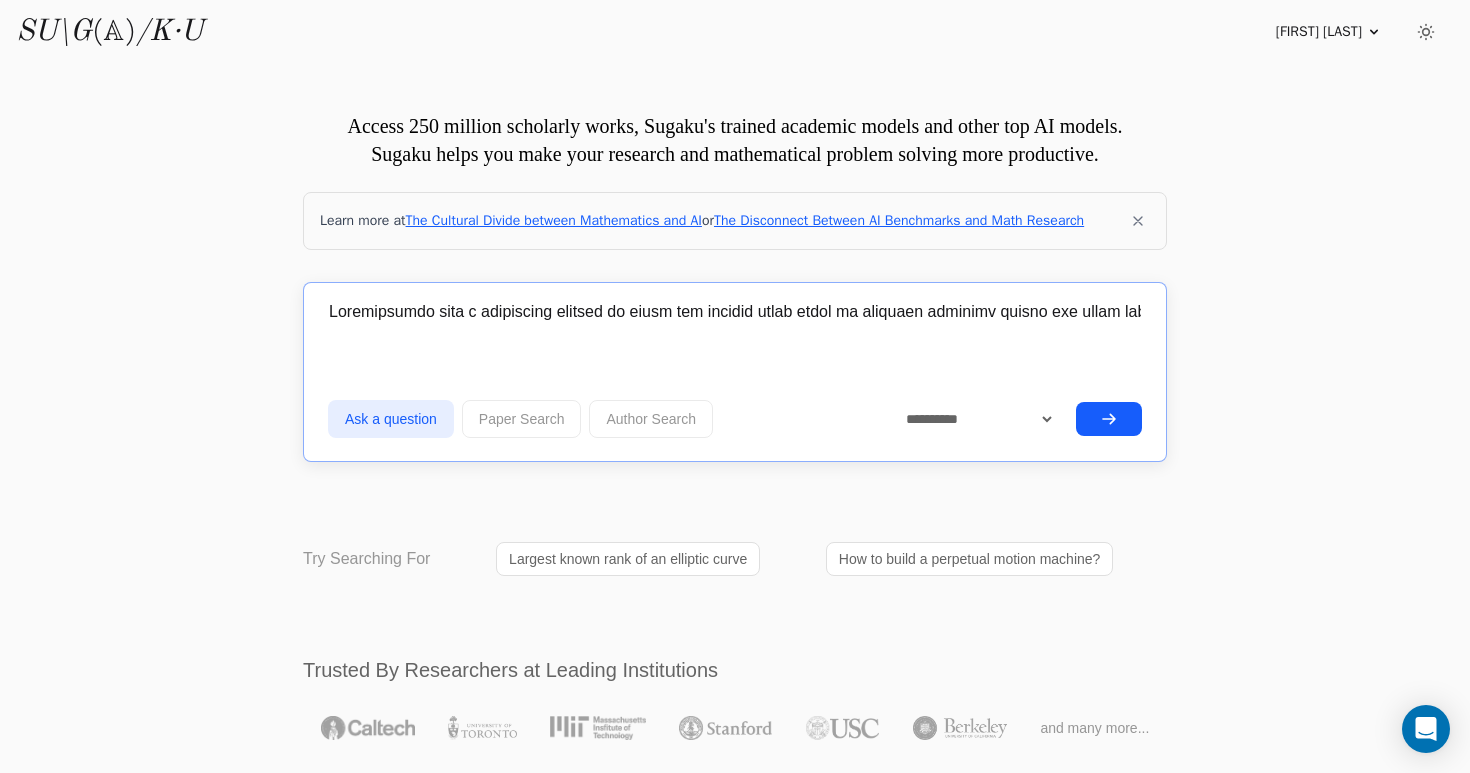 scroll, scrollTop: 0, scrollLeft: 8860, axis: horizontal 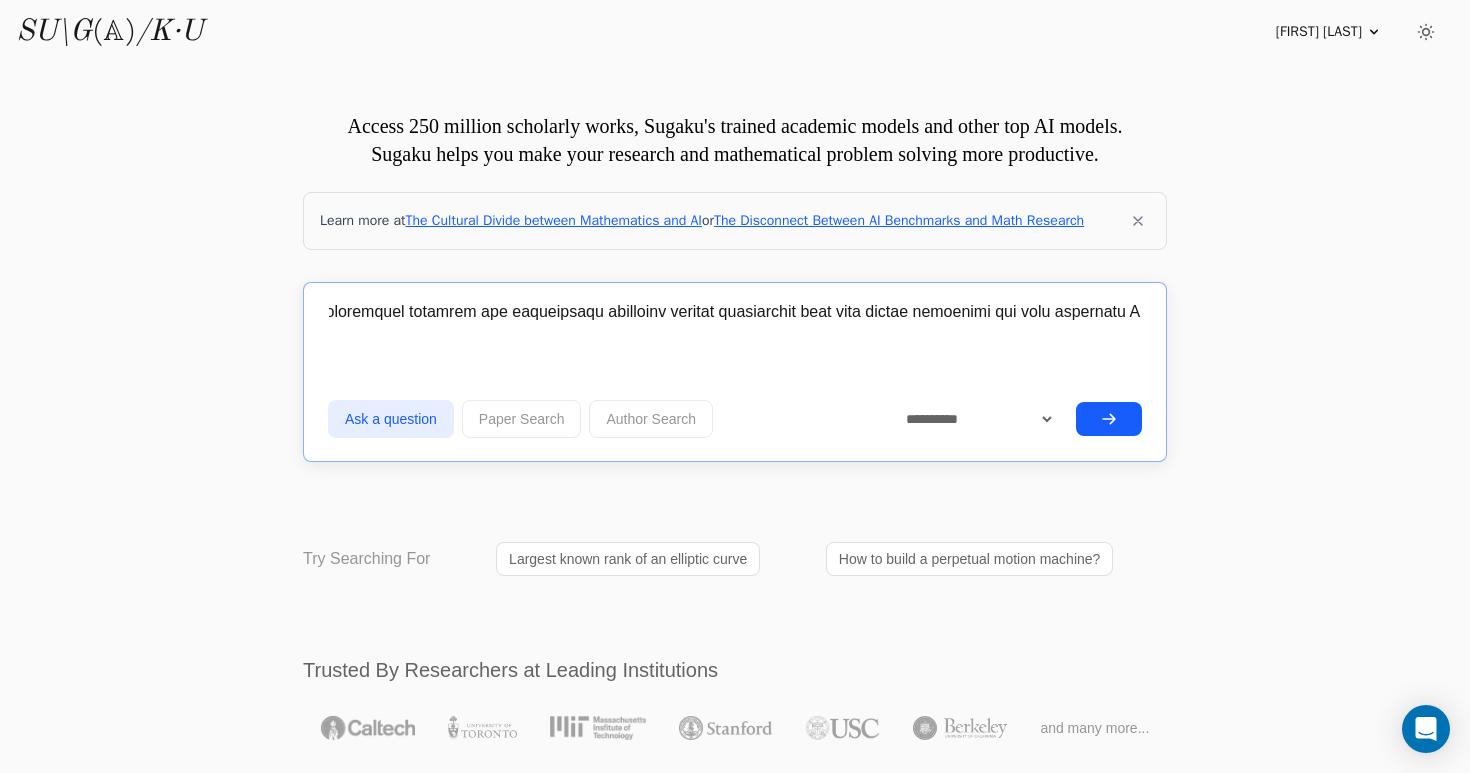 type on "Transformers have a remarkable ability to learn and execute tasks based on examples provided within the input itself, without explicit prior training. It has been argued that this capability, known as in-context learning (ICL), is a cornerstone of Transformers’ success, yet questions about the necessary sample complexity, pretraining task diversity, and context length for successful ICL remain unresolved. Here, we provide a precise answer to these questions in an exactly solvable model of ICL of a linear regression task by linear attention. We derive sharp asymptotics for the learning curve in a phenomenologically rich scaling regime where the token dimension is taken to infinity; the context length and pretraining task diversity scale proportionally with the token dimension; and the number of pretraining examples scales quadratically. We demonstrate a double-descent learning curve with increasing pretraining examples, and uncover a phase transition in the model’s behavior between low and high task diversi..." 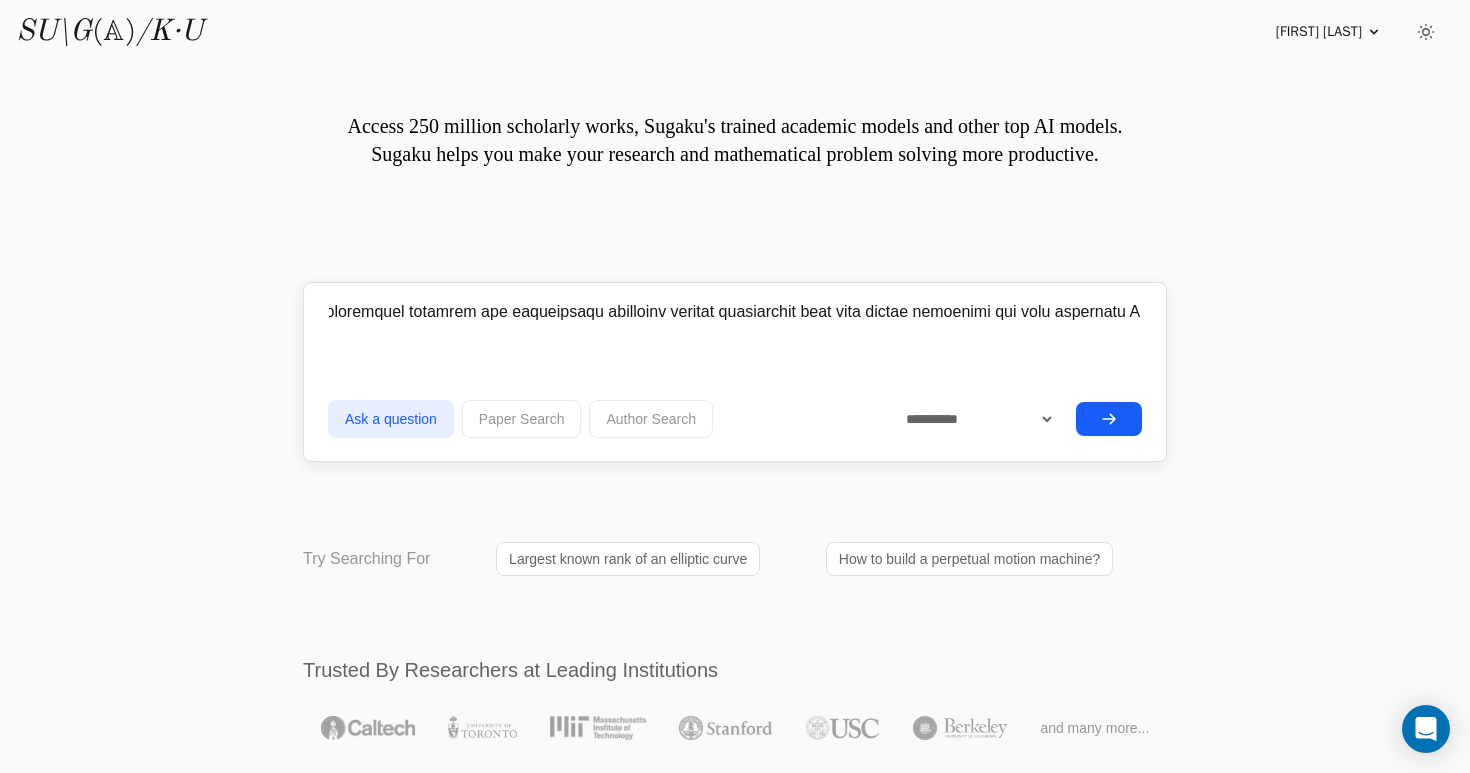 scroll, scrollTop: 0, scrollLeft: 0, axis: both 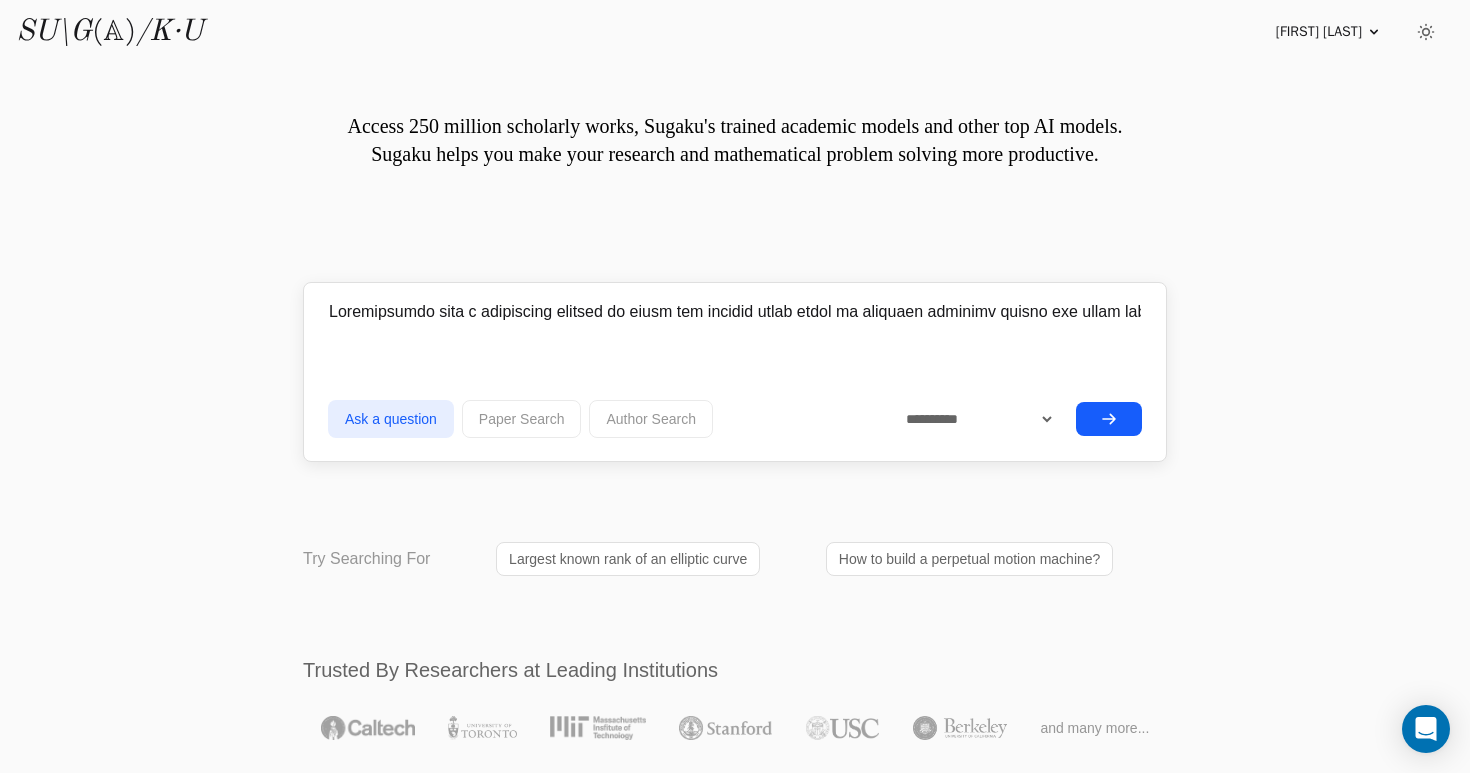click on "Access 250 million scholarly works, Sugaku's trained academic models and other top AI models.
Sugaku helps you make your research and mathematical problem solving more productive.
Learn more at
The Cultural Divide between Mathematics and AI
or
The Disconnect Between AI Benchmarks and Math Research
Ask a question
**" at bounding box center [735, 5589] 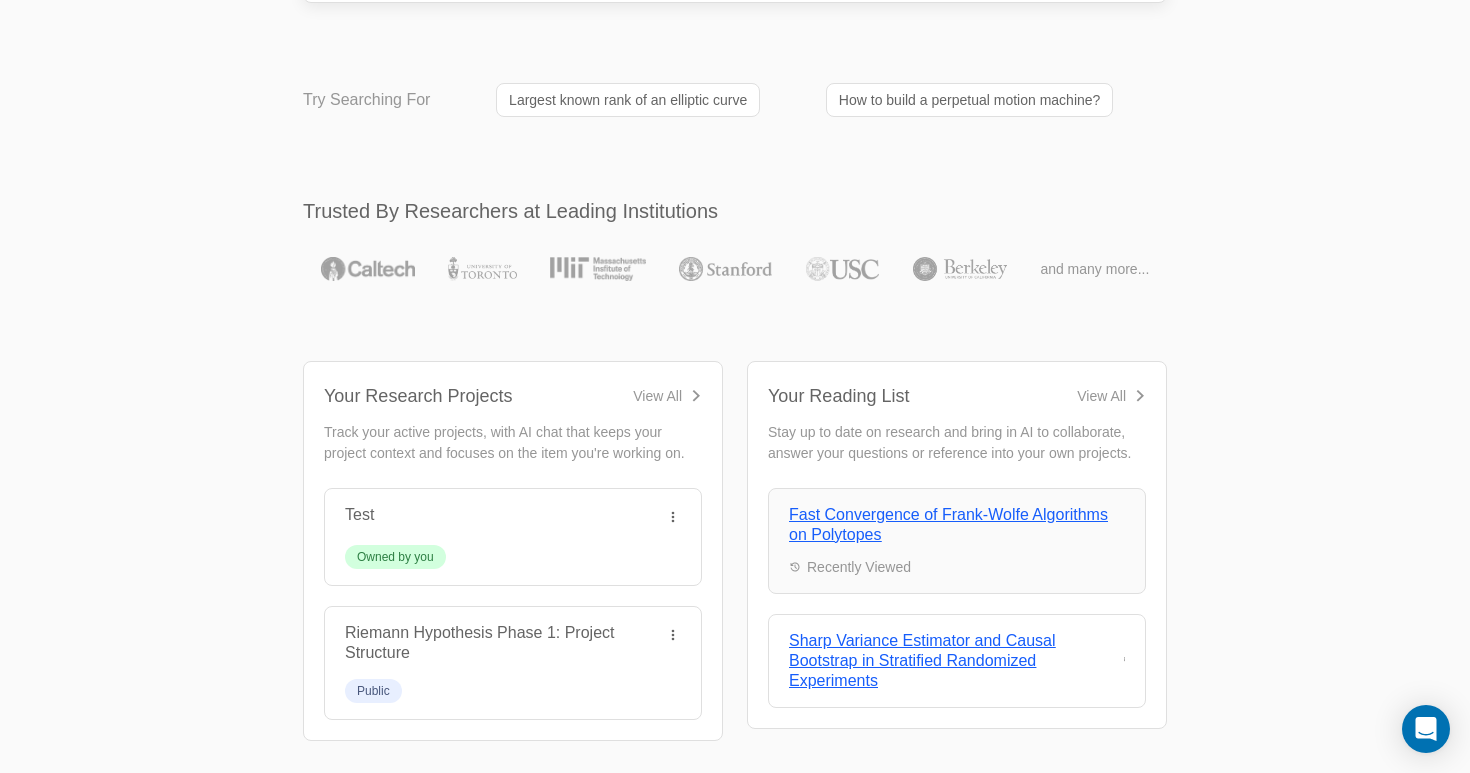 scroll, scrollTop: 487, scrollLeft: 0, axis: vertical 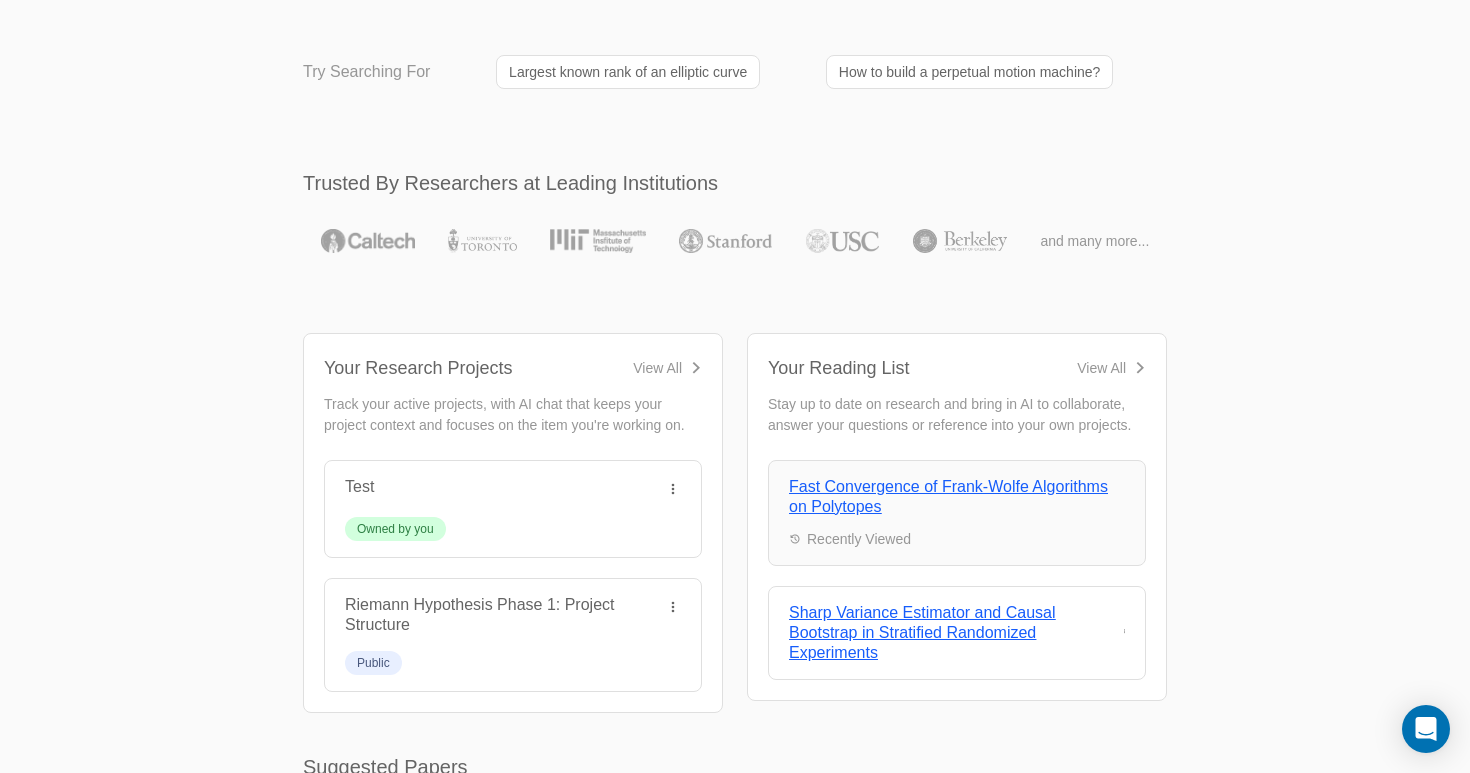 click on "View All" at bounding box center (1101, 368) 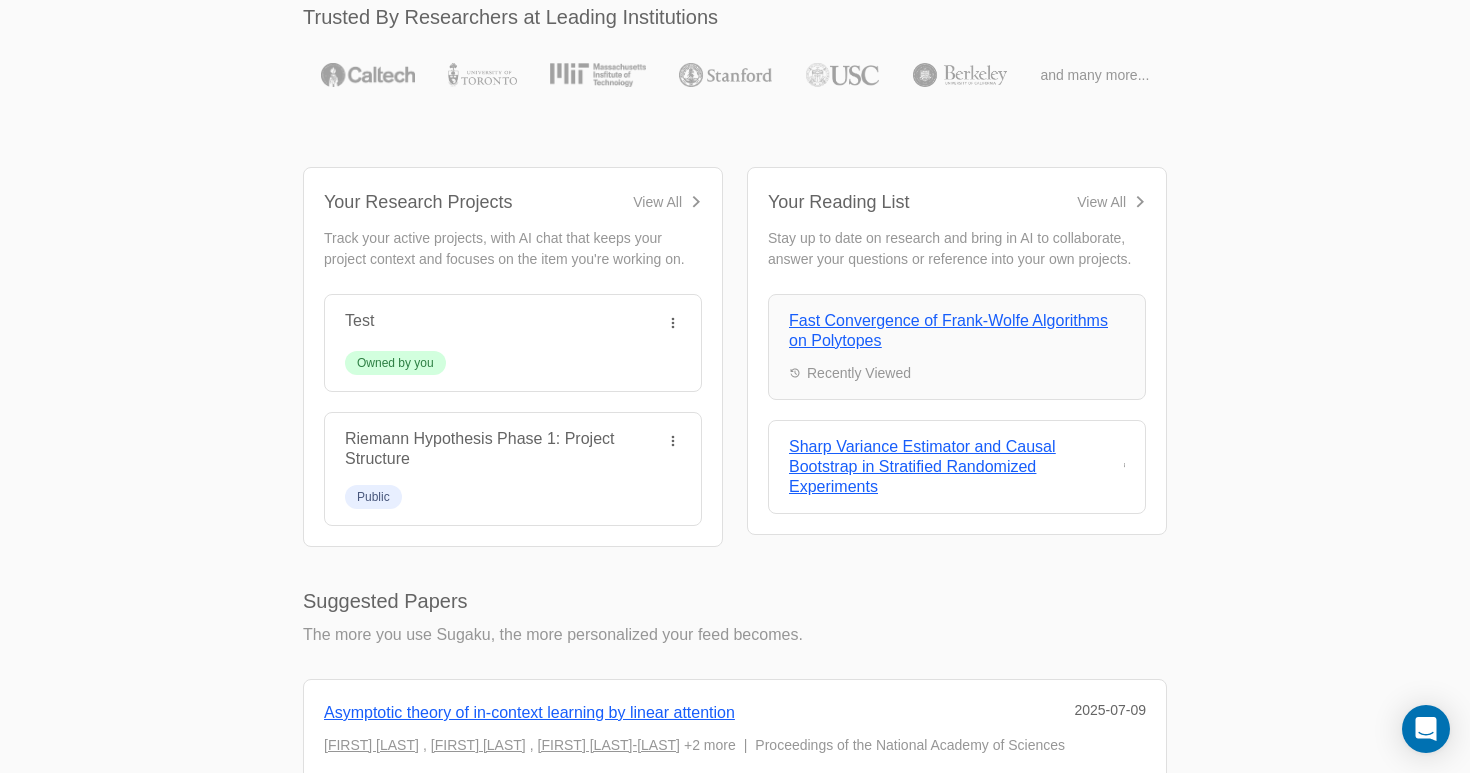 scroll, scrollTop: 668, scrollLeft: 0, axis: vertical 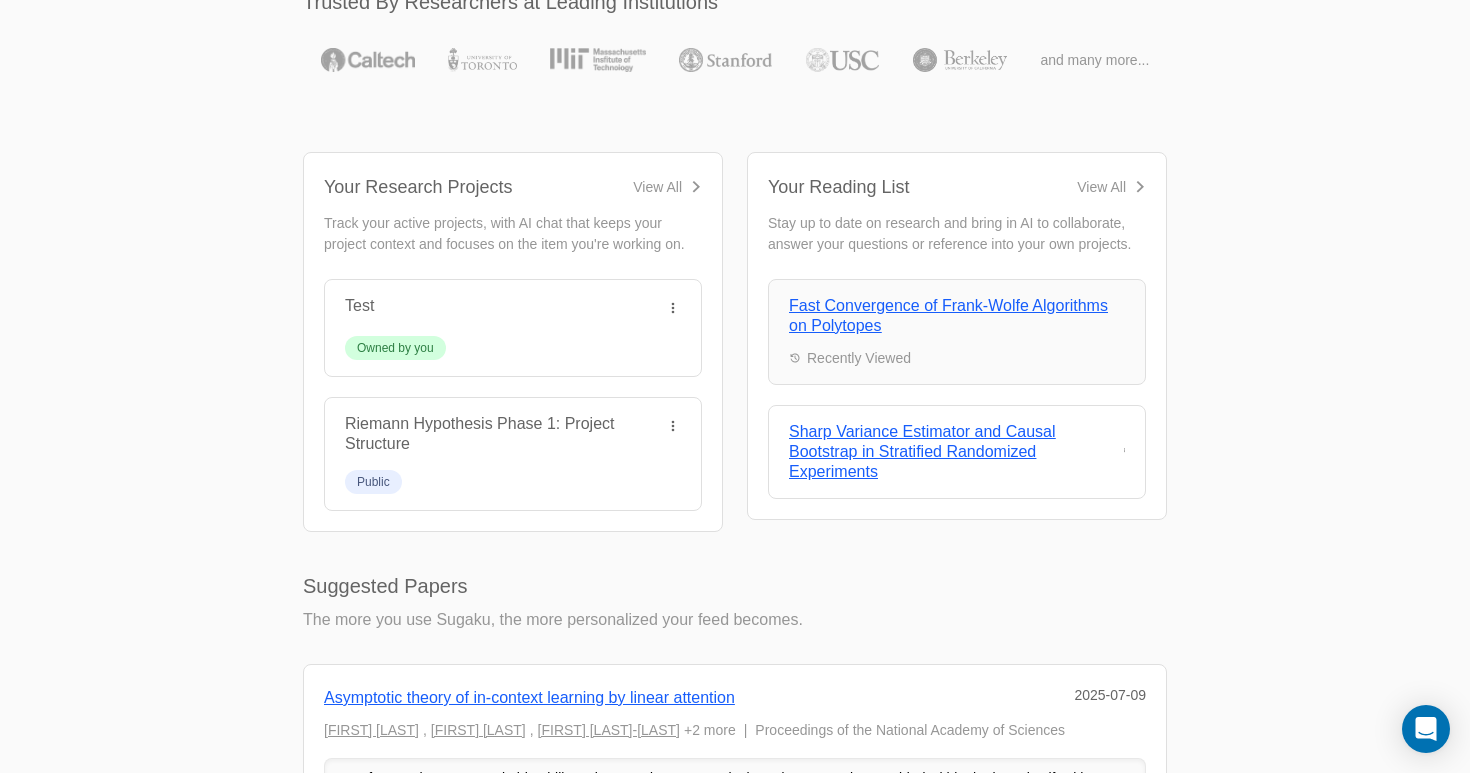 click on "View All" at bounding box center (1101, 187) 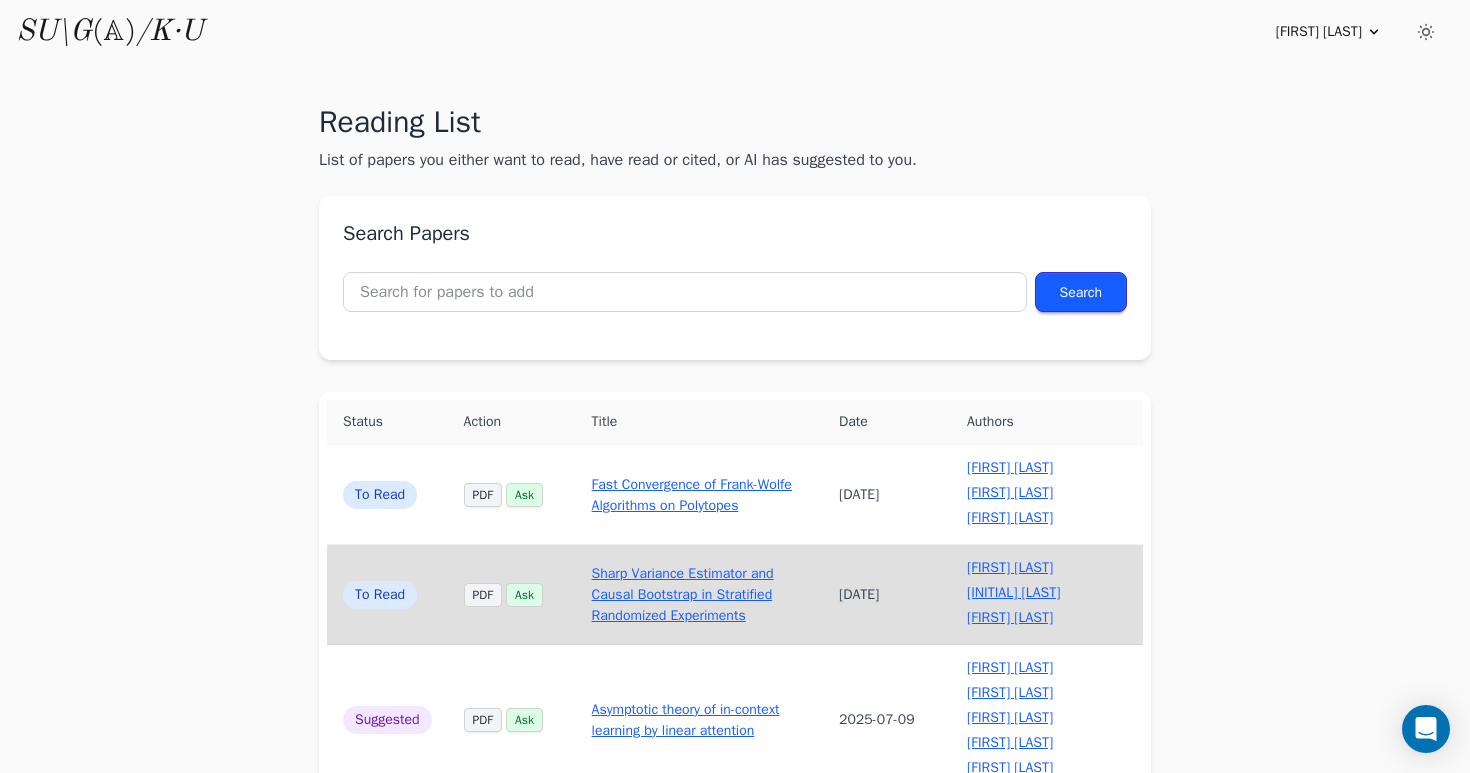 scroll, scrollTop: 0, scrollLeft: 0, axis: both 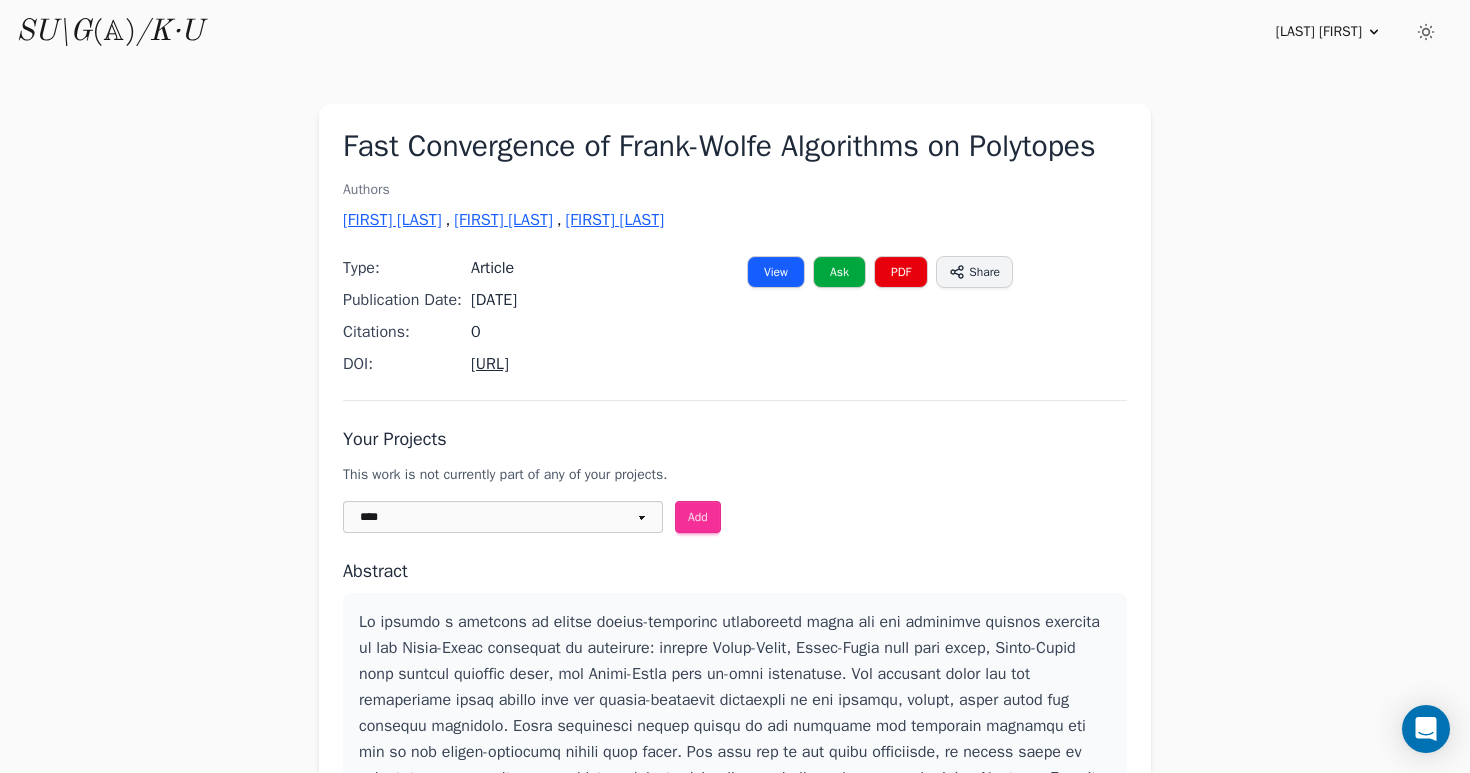 click on "https://doi.org/10.1287/moor.2024.0580" at bounding box center (490, 364) 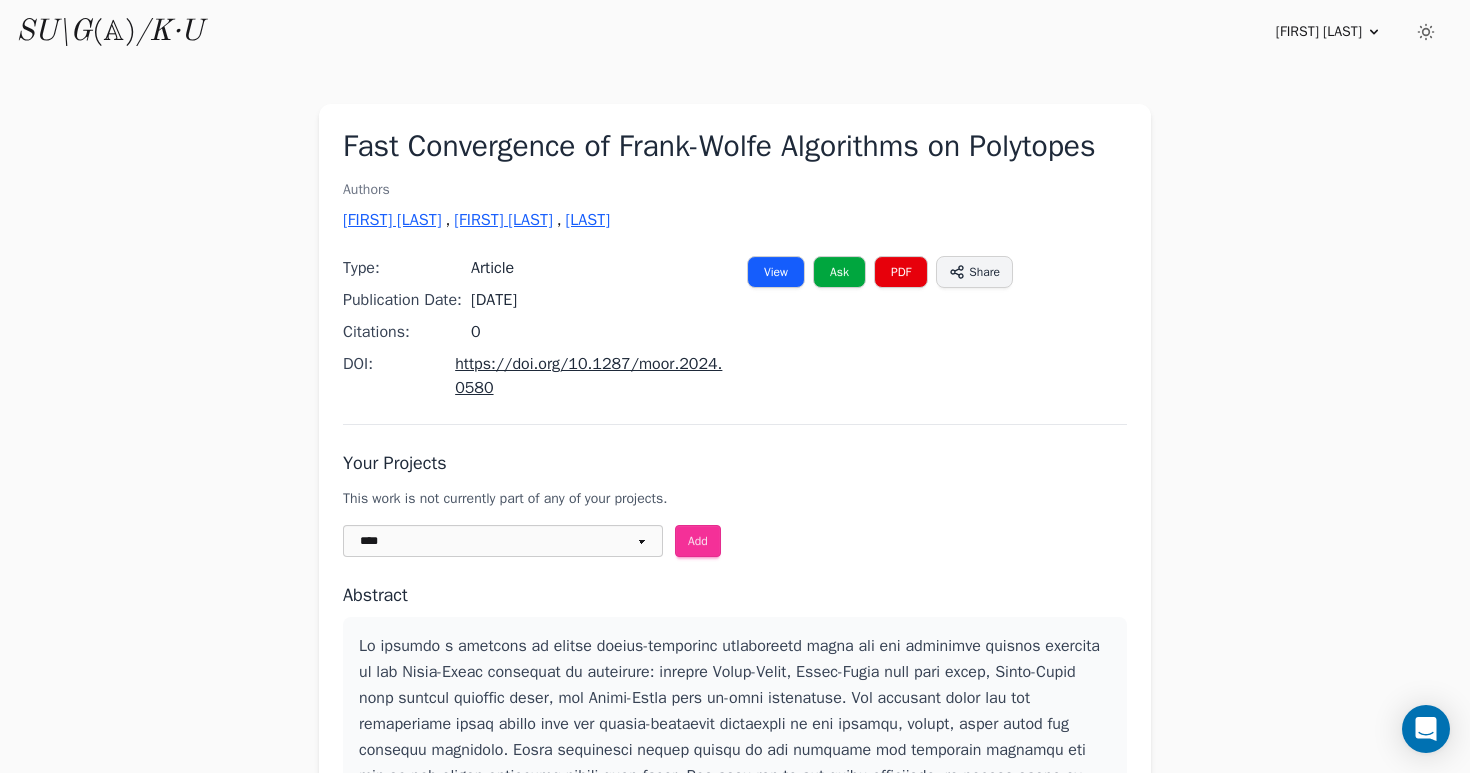 scroll, scrollTop: 0, scrollLeft: 0, axis: both 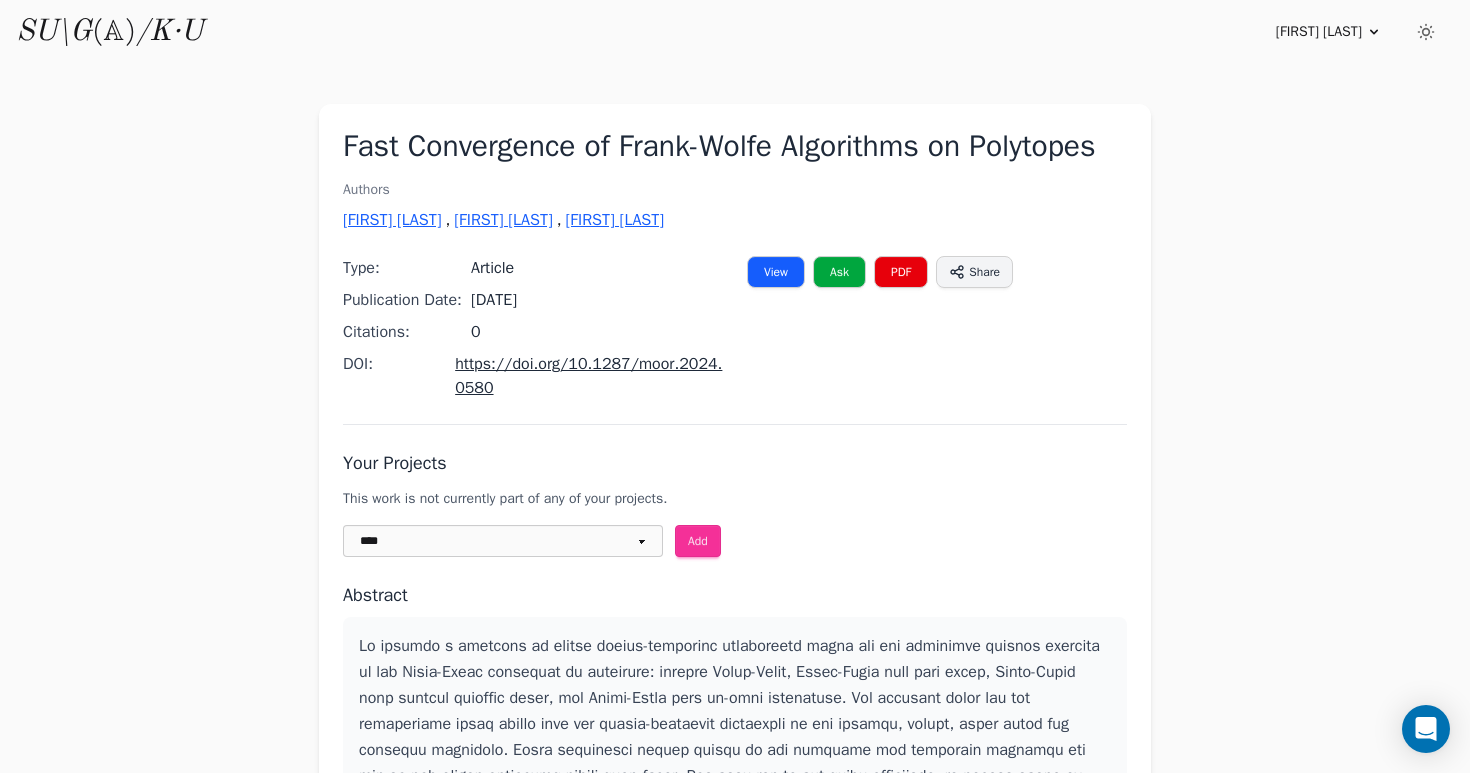 click on "https://doi.org/10.1287/moor.2024.0580" at bounding box center (588, 376) 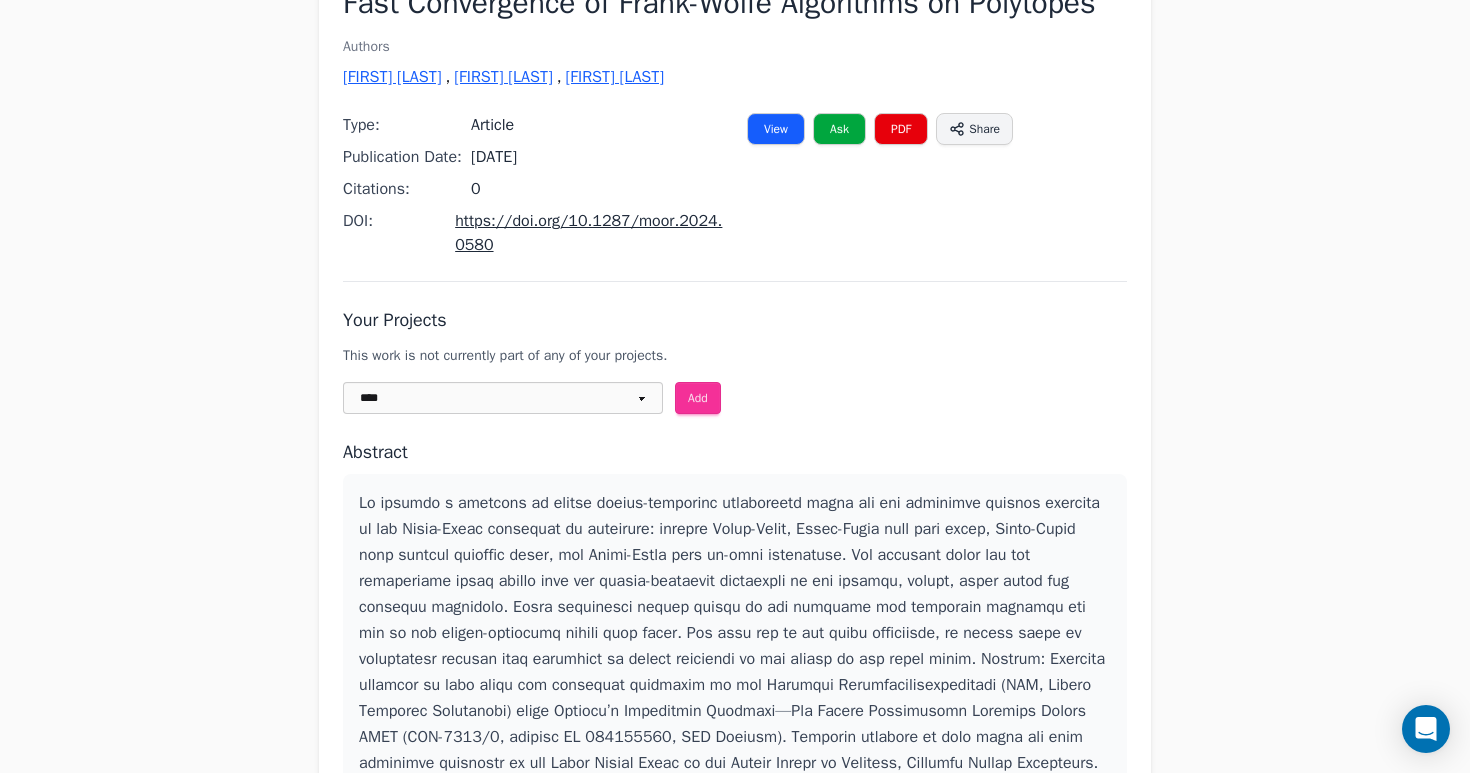 scroll, scrollTop: 0, scrollLeft: 0, axis: both 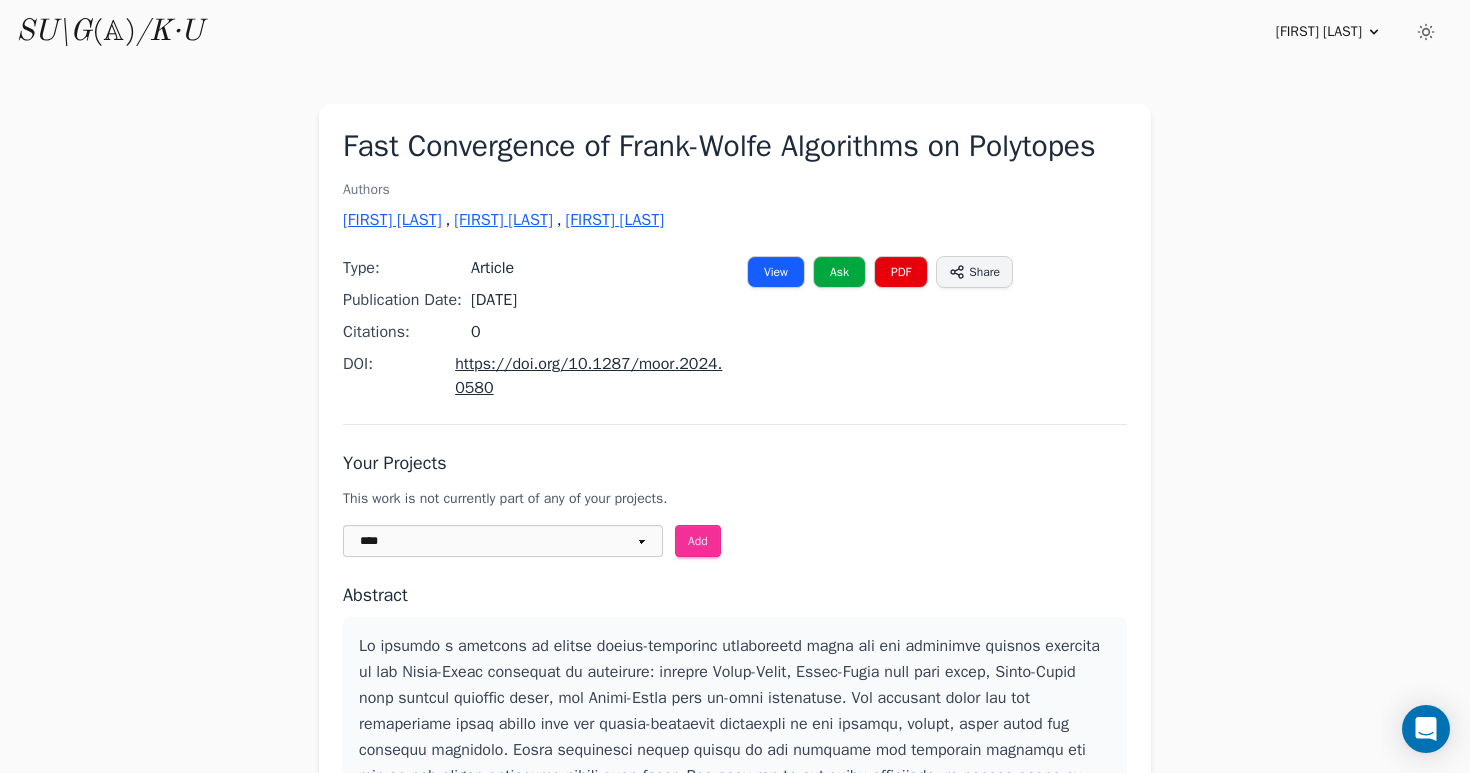 click on "PDF" at bounding box center (901, 272) 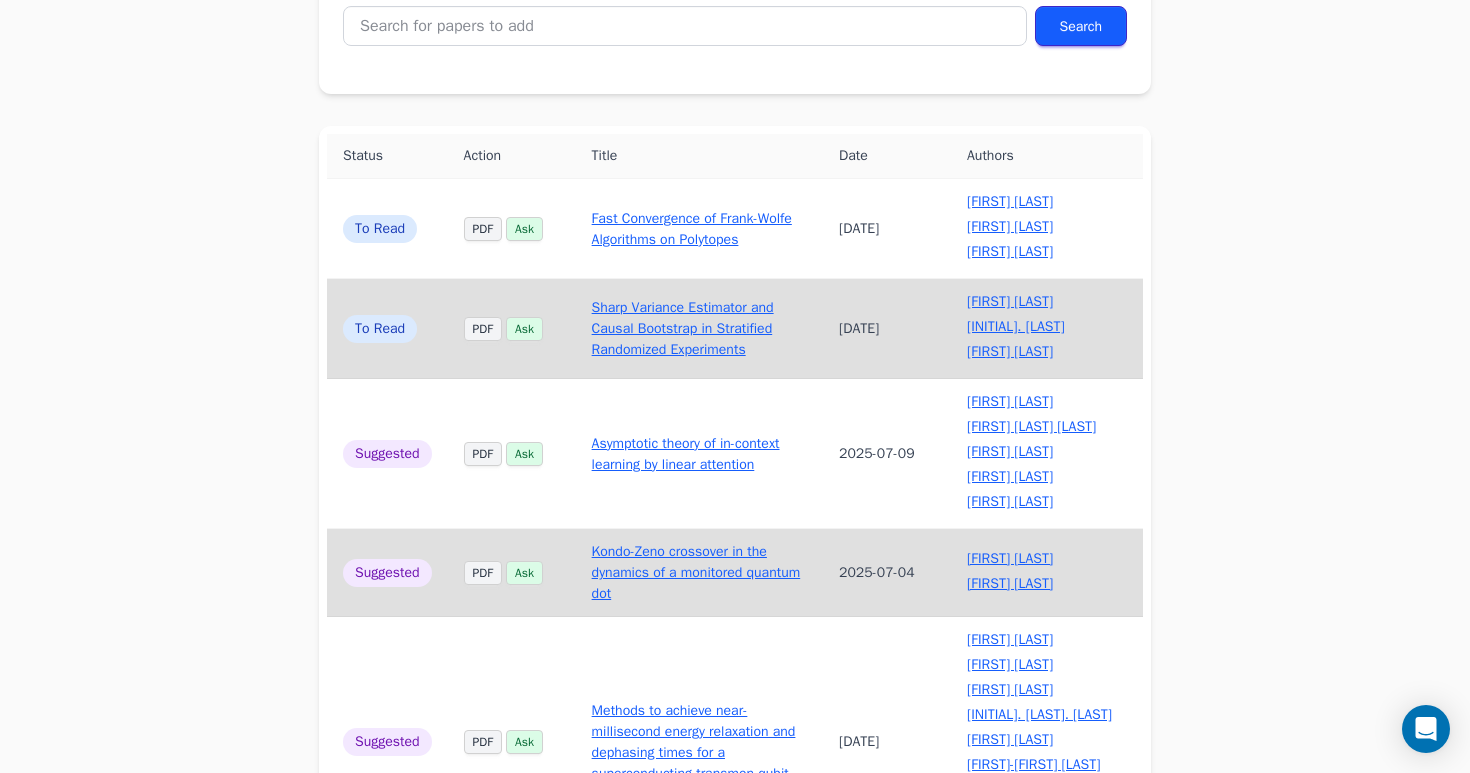 scroll, scrollTop: 293, scrollLeft: 0, axis: vertical 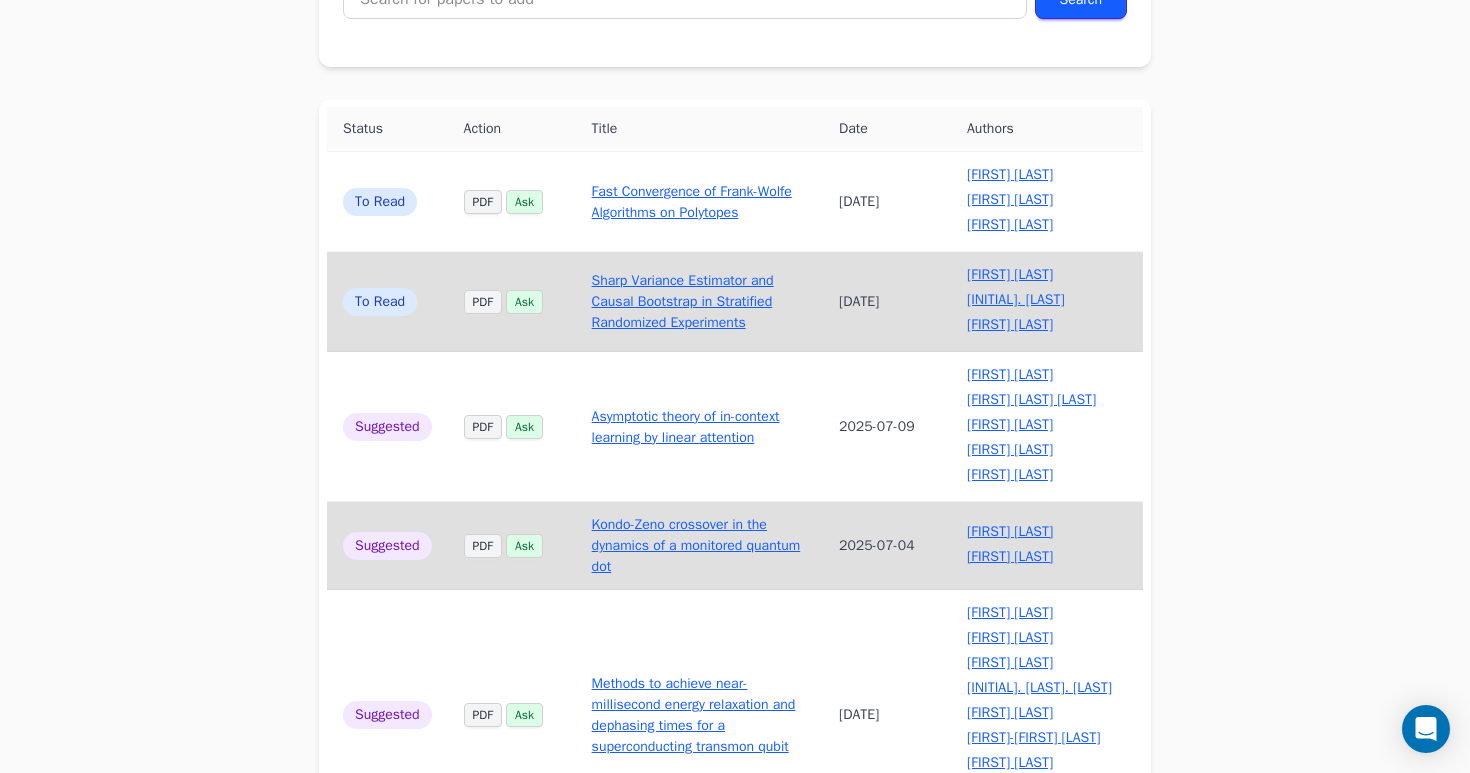 click on "Sharp Variance Estimator and Causal Bootstrap in Stratified Randomized Experiments" at bounding box center (683, 301) 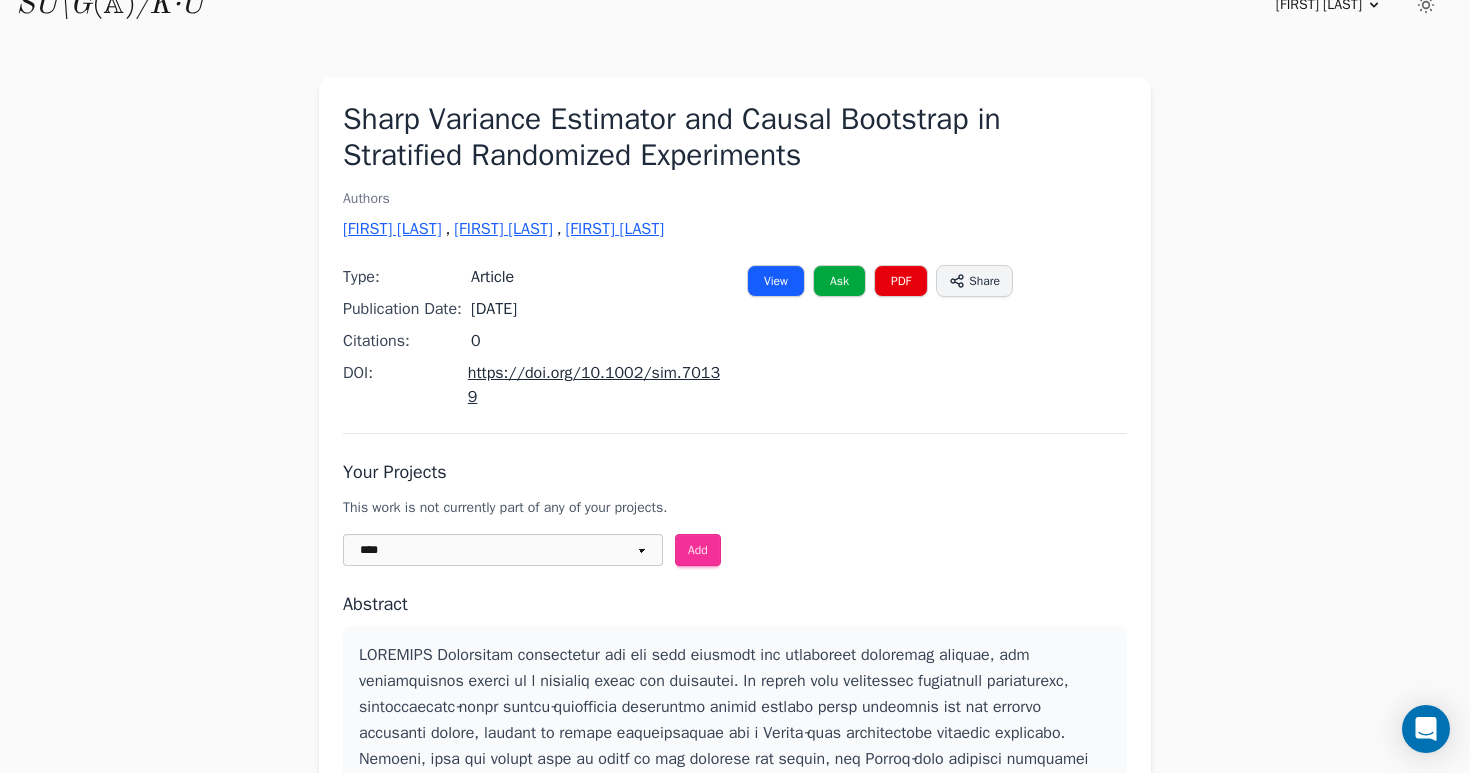scroll, scrollTop: 4, scrollLeft: 0, axis: vertical 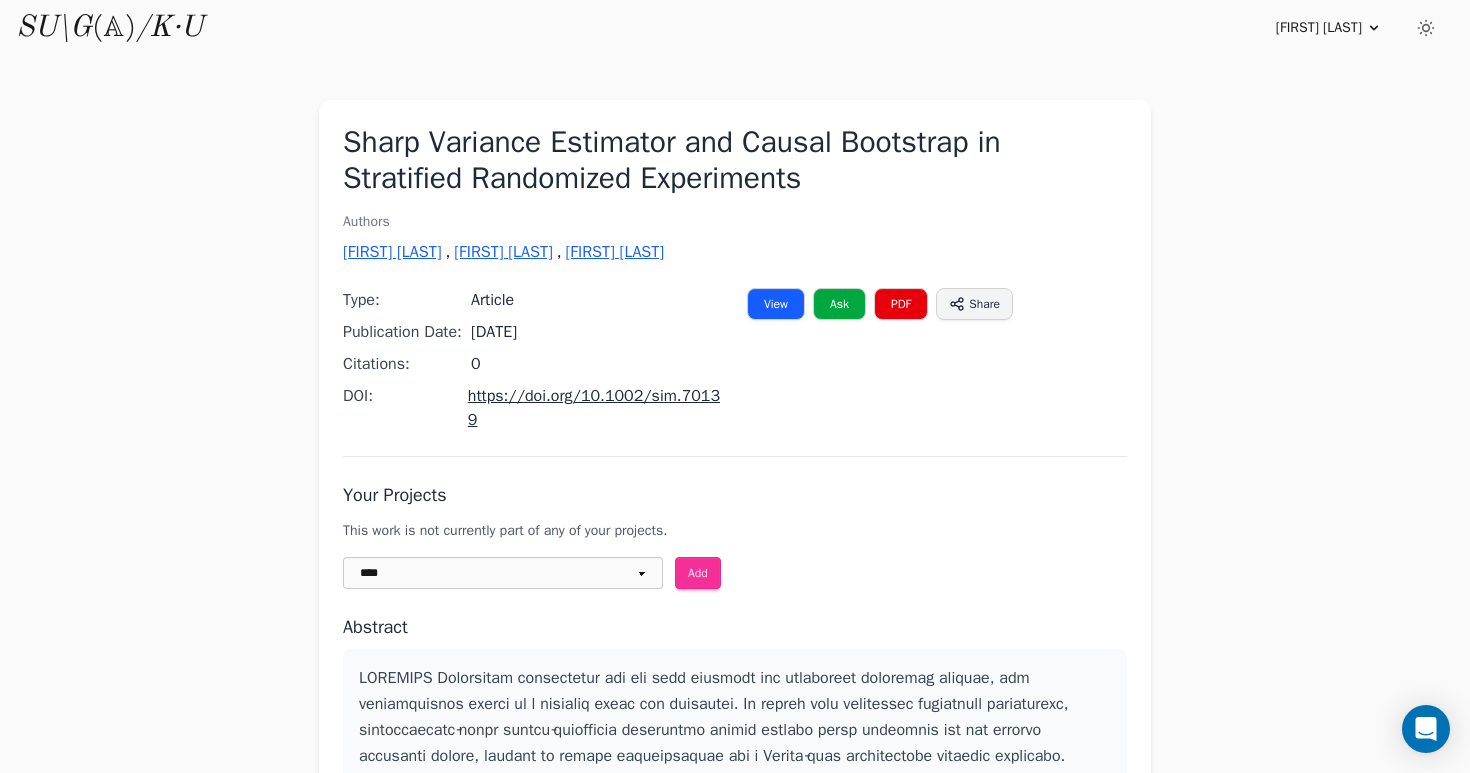click on "https://doi.org/10.1002/sim.70139" at bounding box center [594, 408] 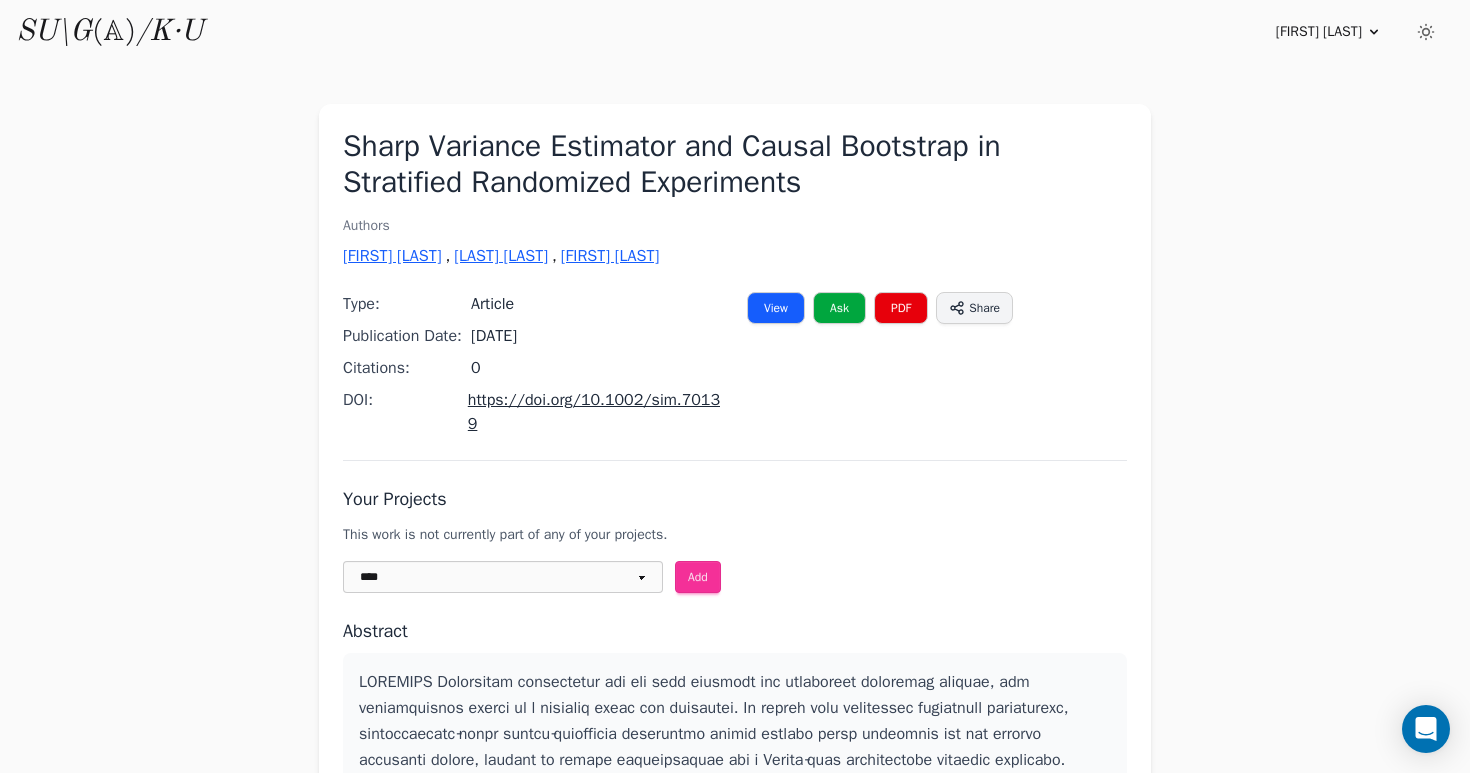 scroll, scrollTop: 4, scrollLeft: 0, axis: vertical 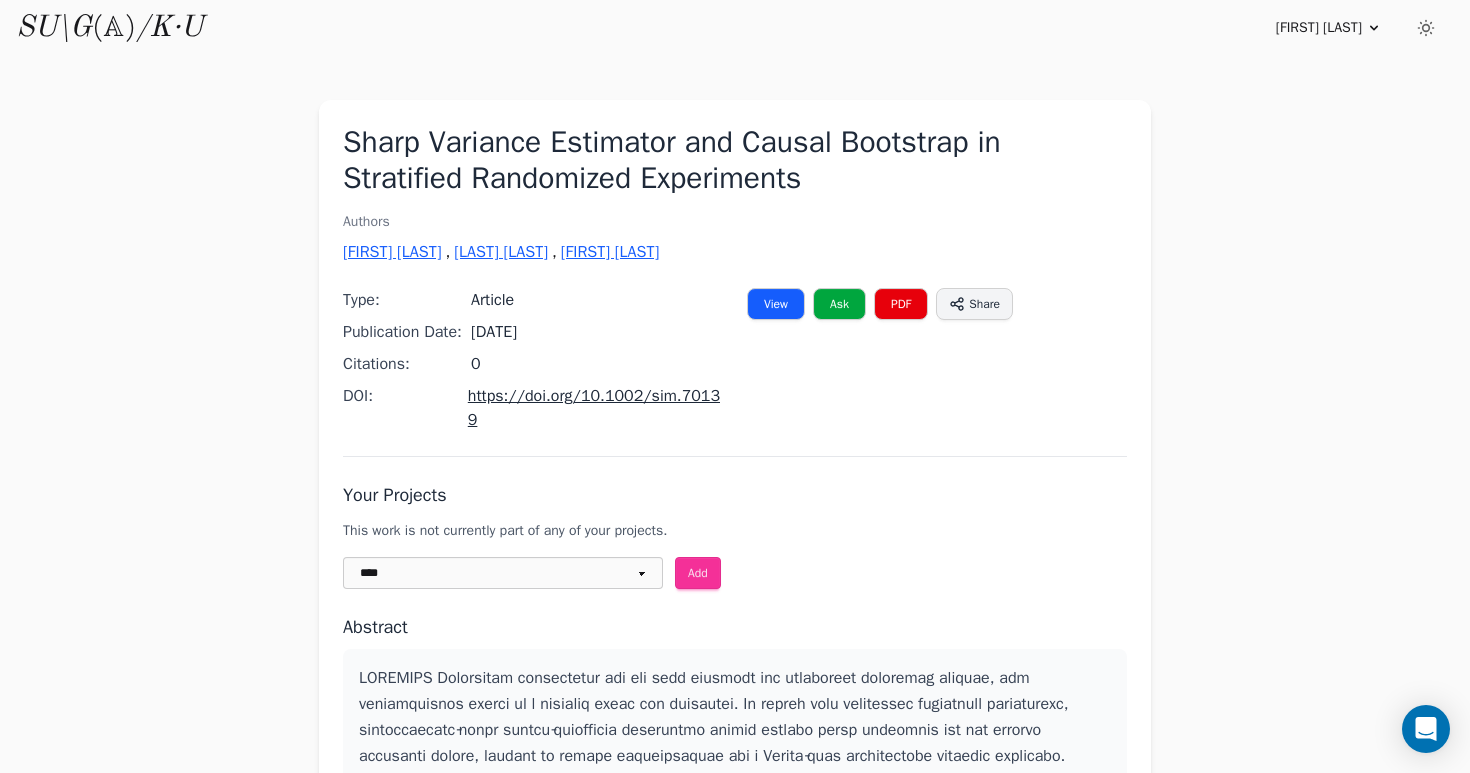 click on "Sharp Variance Estimator and Causal Bootstrap in Stratified Randomized Experiments" at bounding box center [735, 160] 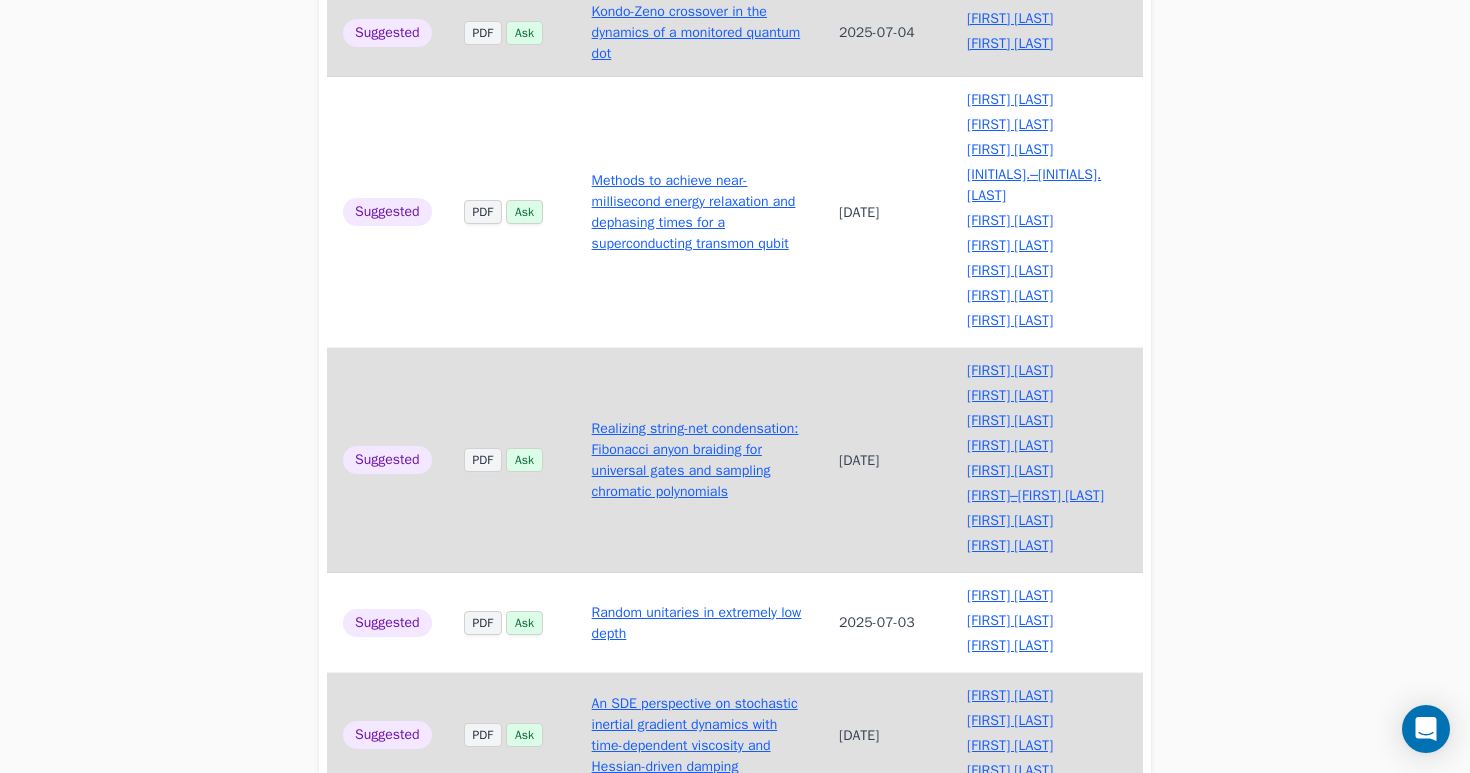 scroll, scrollTop: 815, scrollLeft: 0, axis: vertical 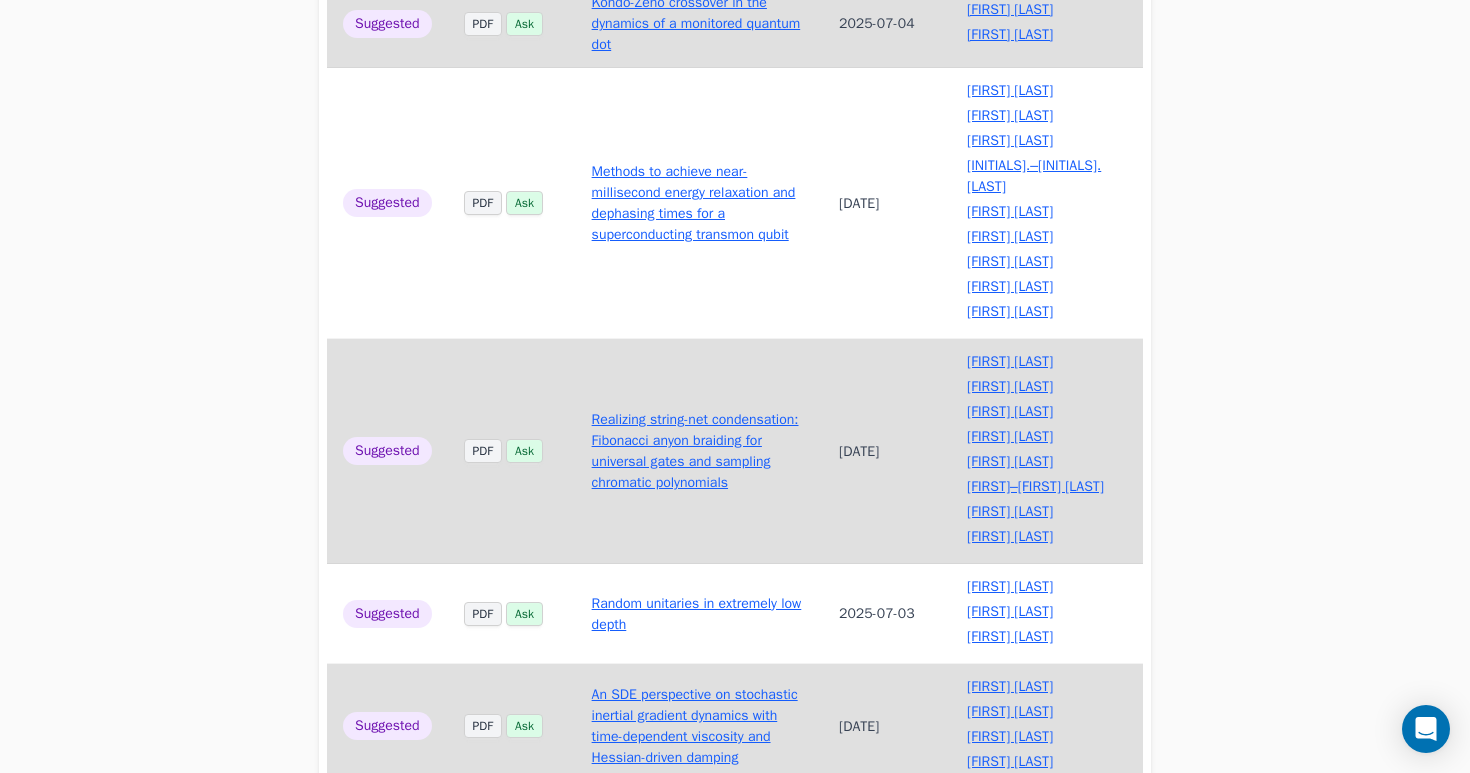 click on "Methods to achieve near-millisecond energy relaxation and dephasing times for a superconducting transmon qubit" at bounding box center (694, 203) 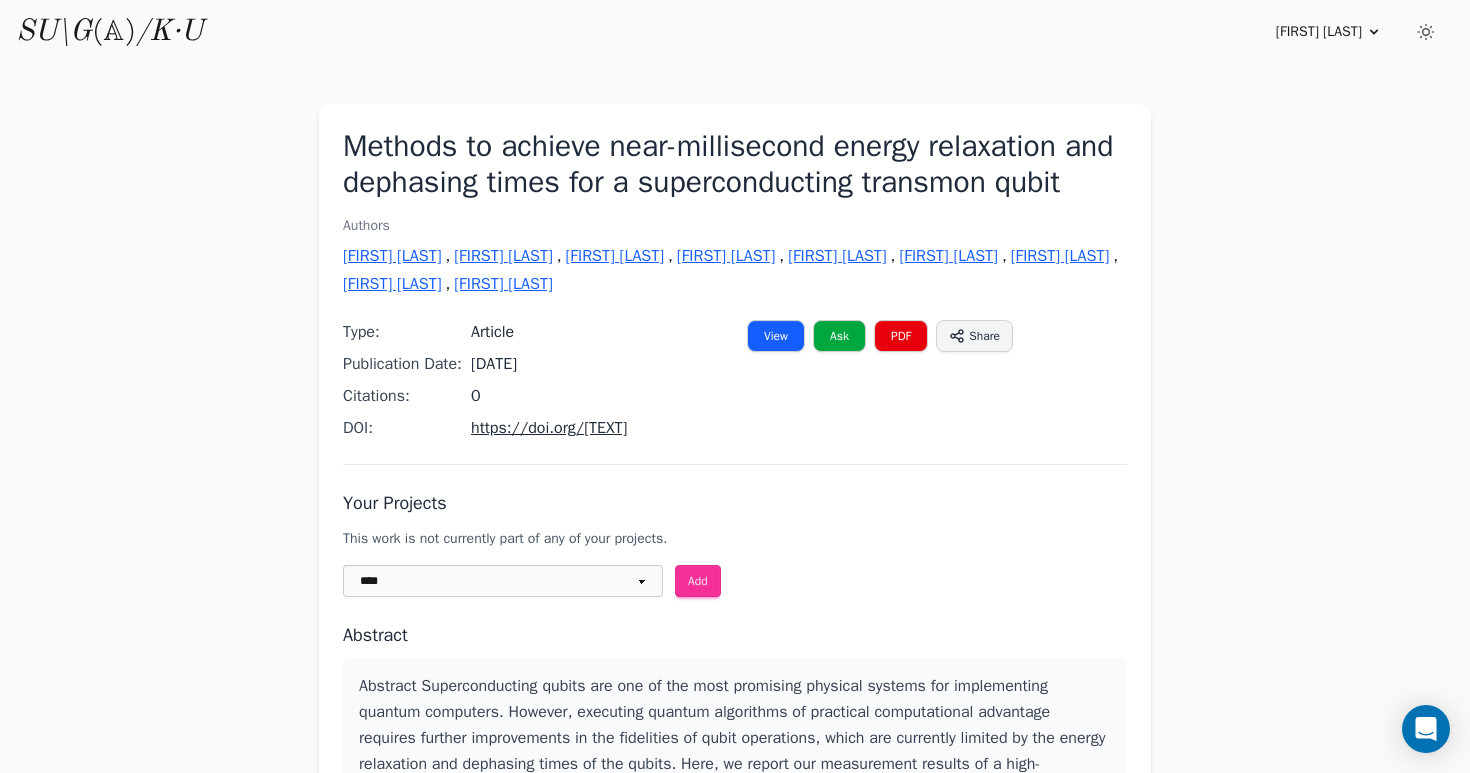 scroll, scrollTop: 0, scrollLeft: 0, axis: both 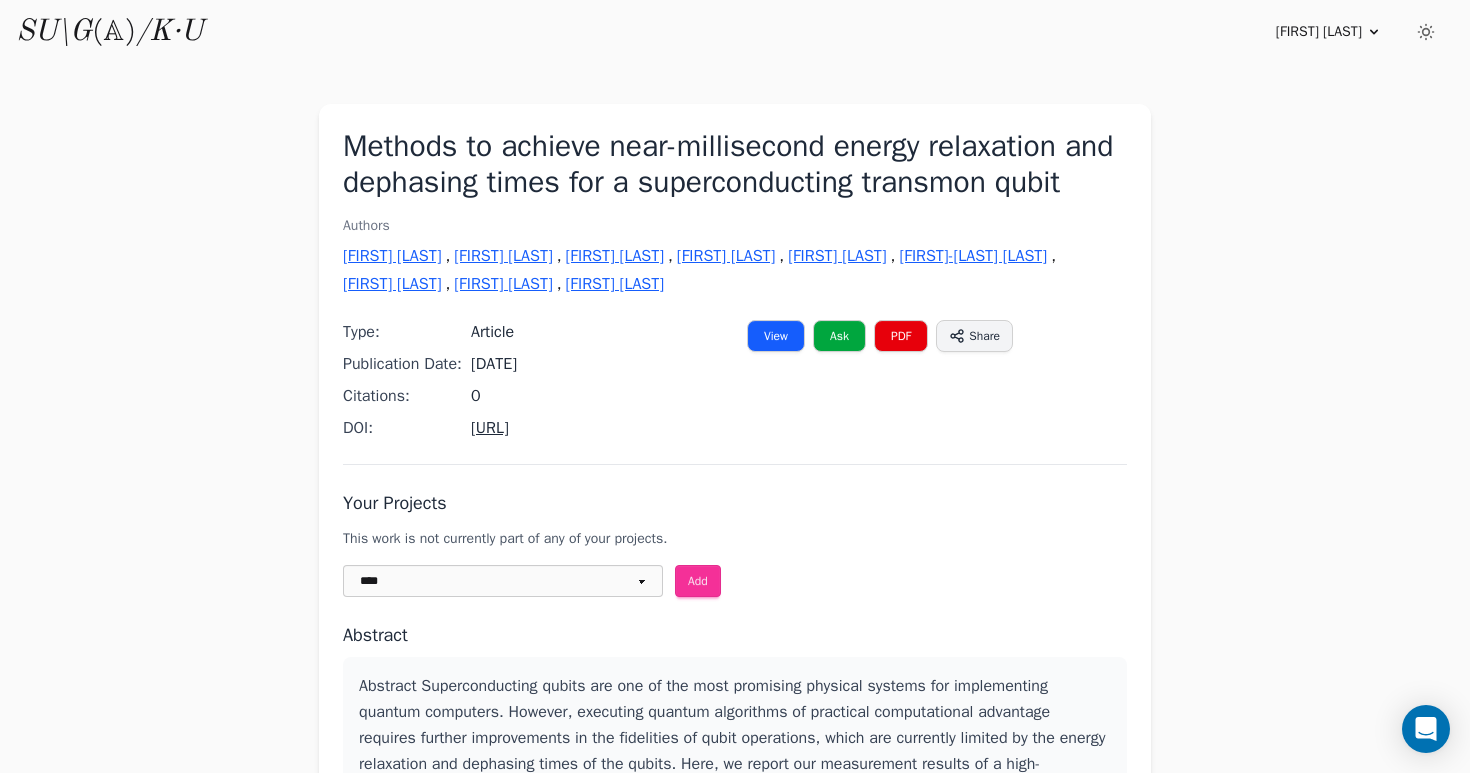 click on "/K·U" at bounding box center (169, 32) 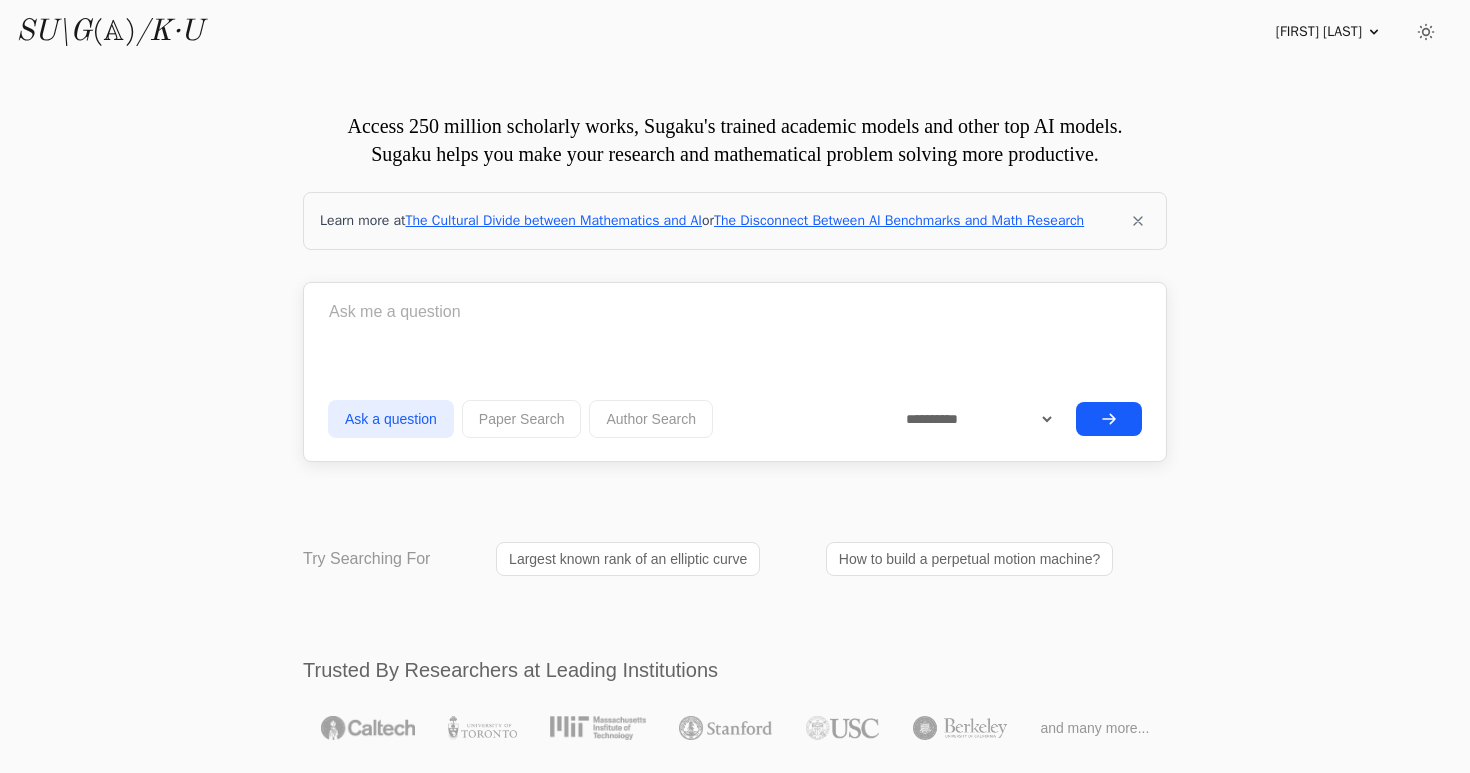 scroll, scrollTop: 0, scrollLeft: 0, axis: both 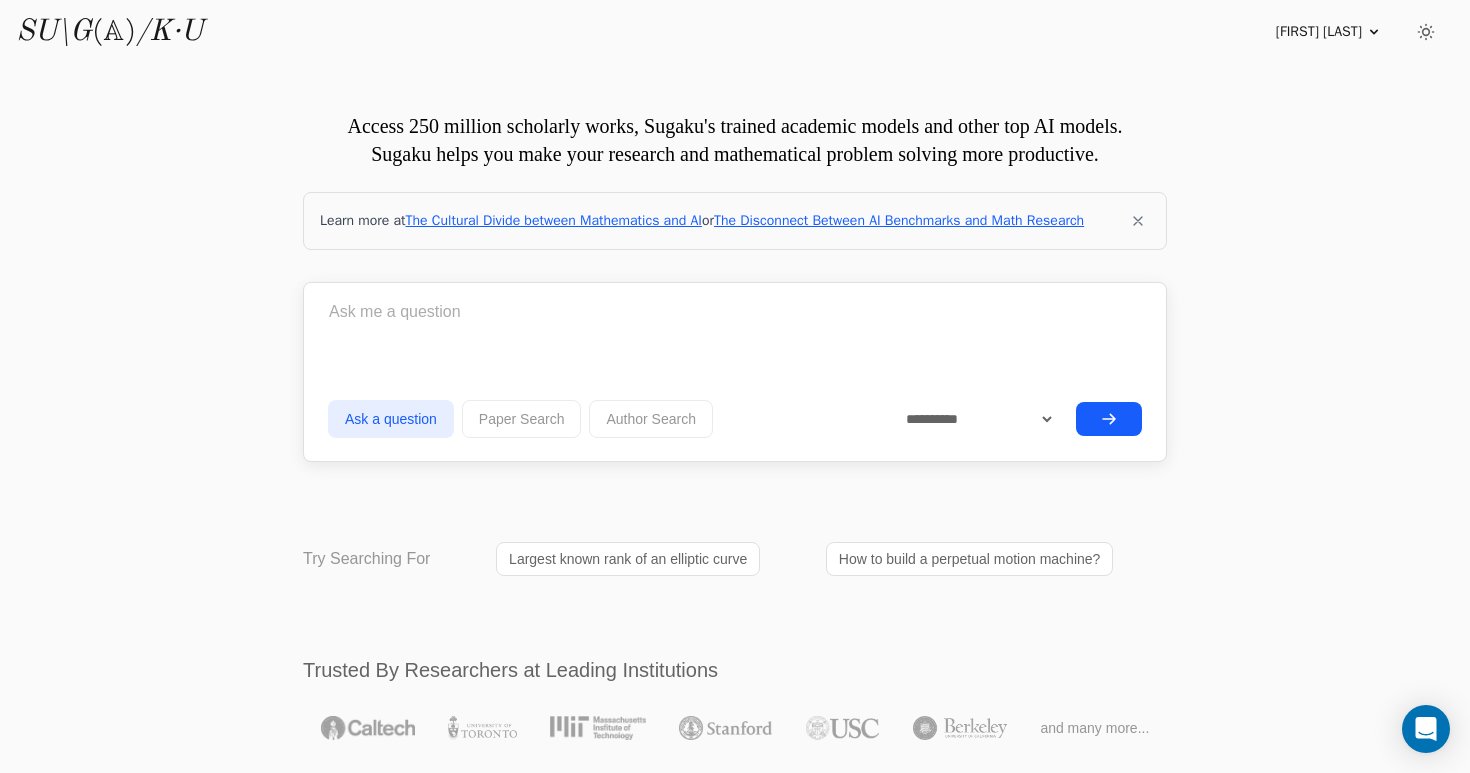 click 